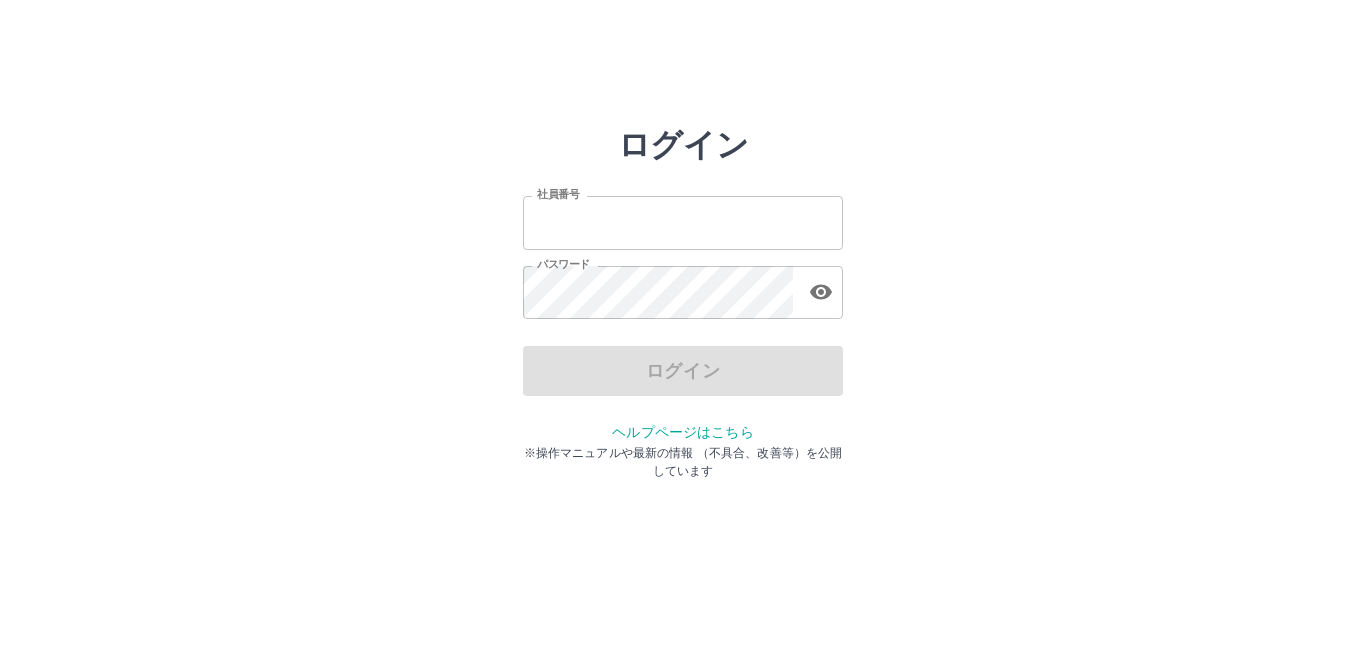 scroll, scrollTop: 0, scrollLeft: 0, axis: both 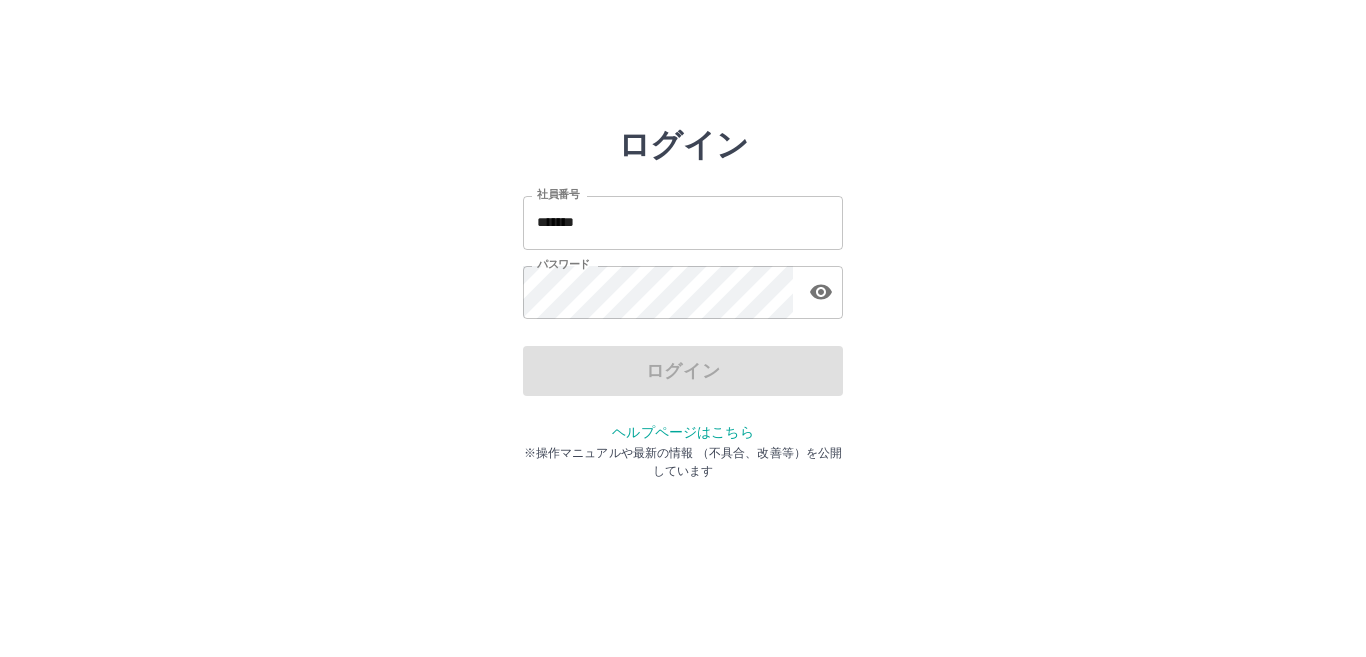 click on "*******" at bounding box center (683, 222) 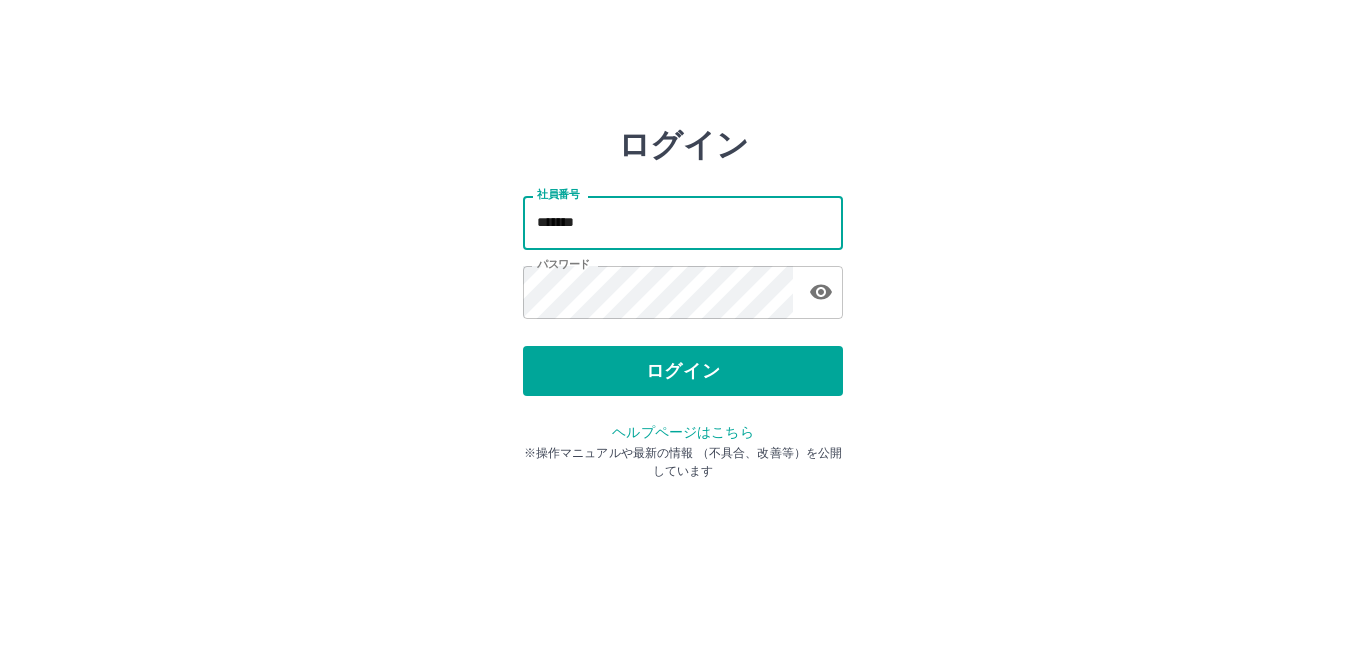 type on "*******" 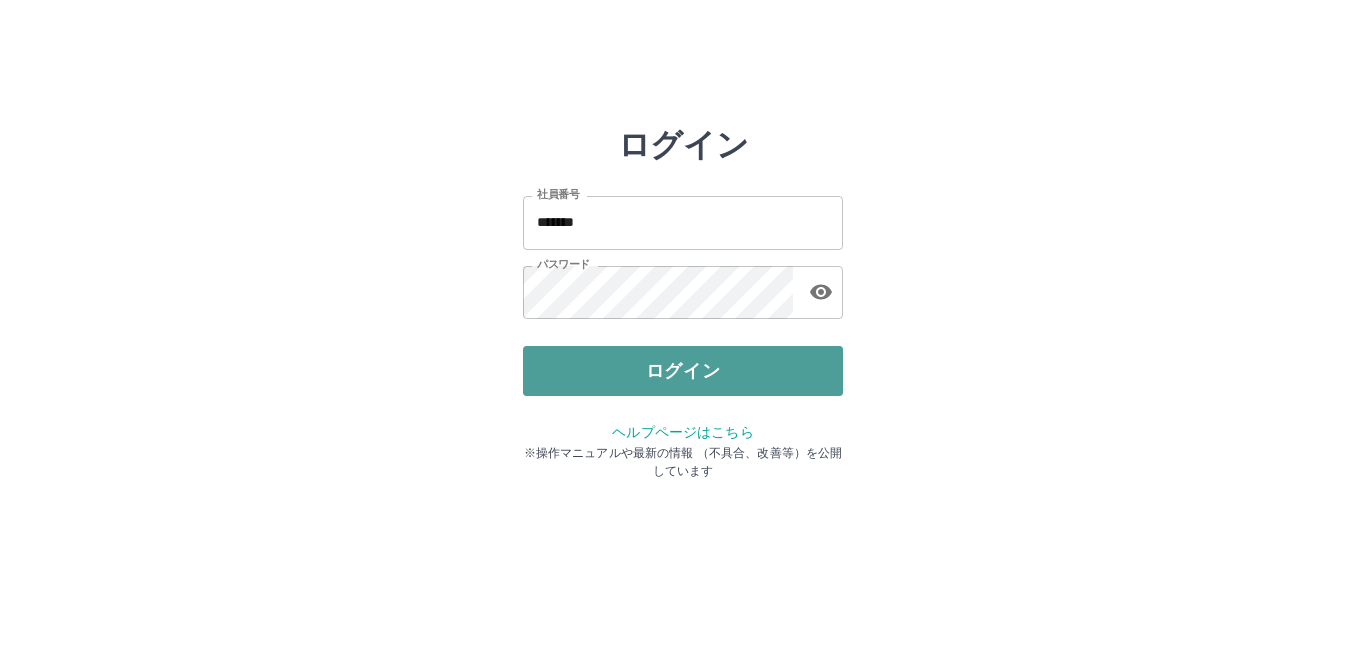 click on "ログイン" at bounding box center [683, 371] 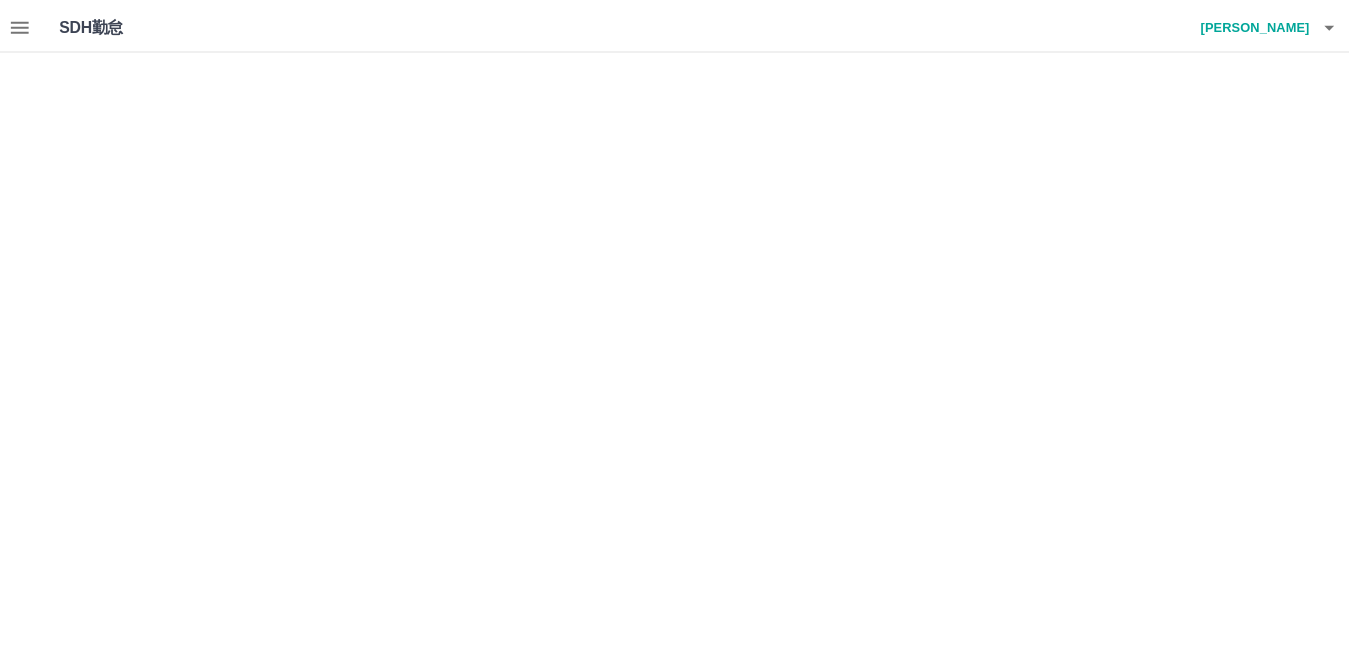 scroll, scrollTop: 0, scrollLeft: 0, axis: both 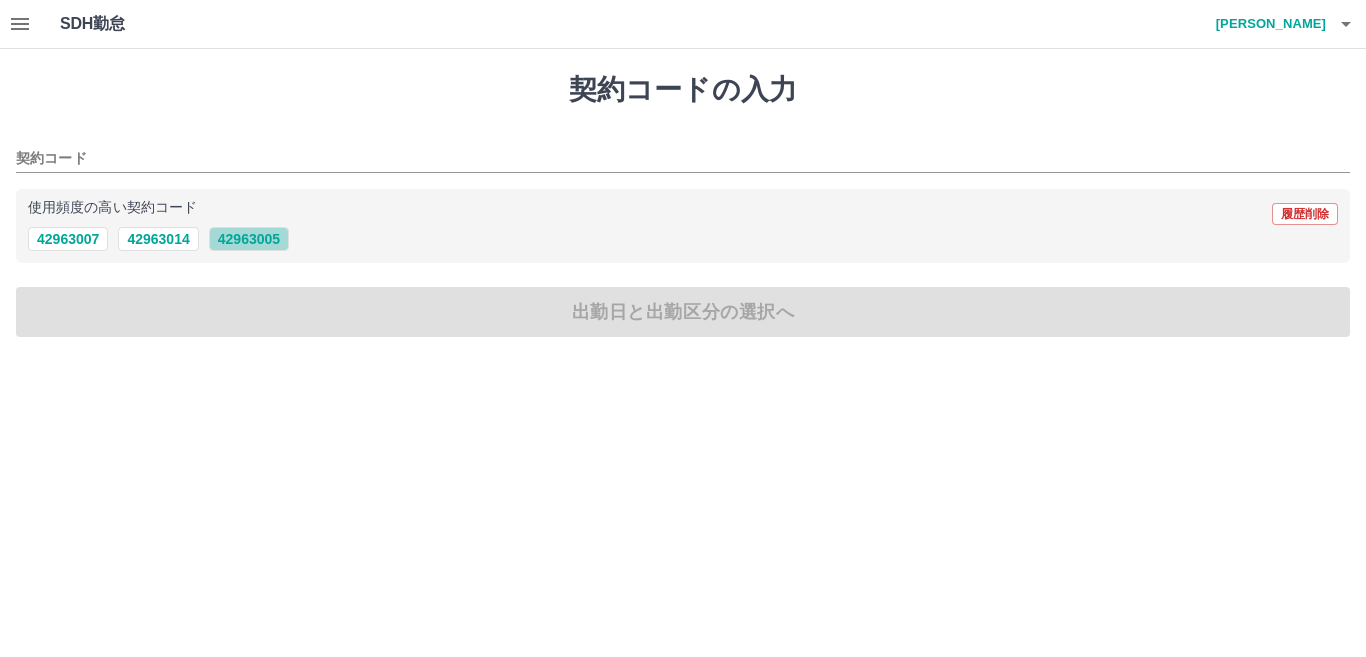click on "42963005" at bounding box center [249, 239] 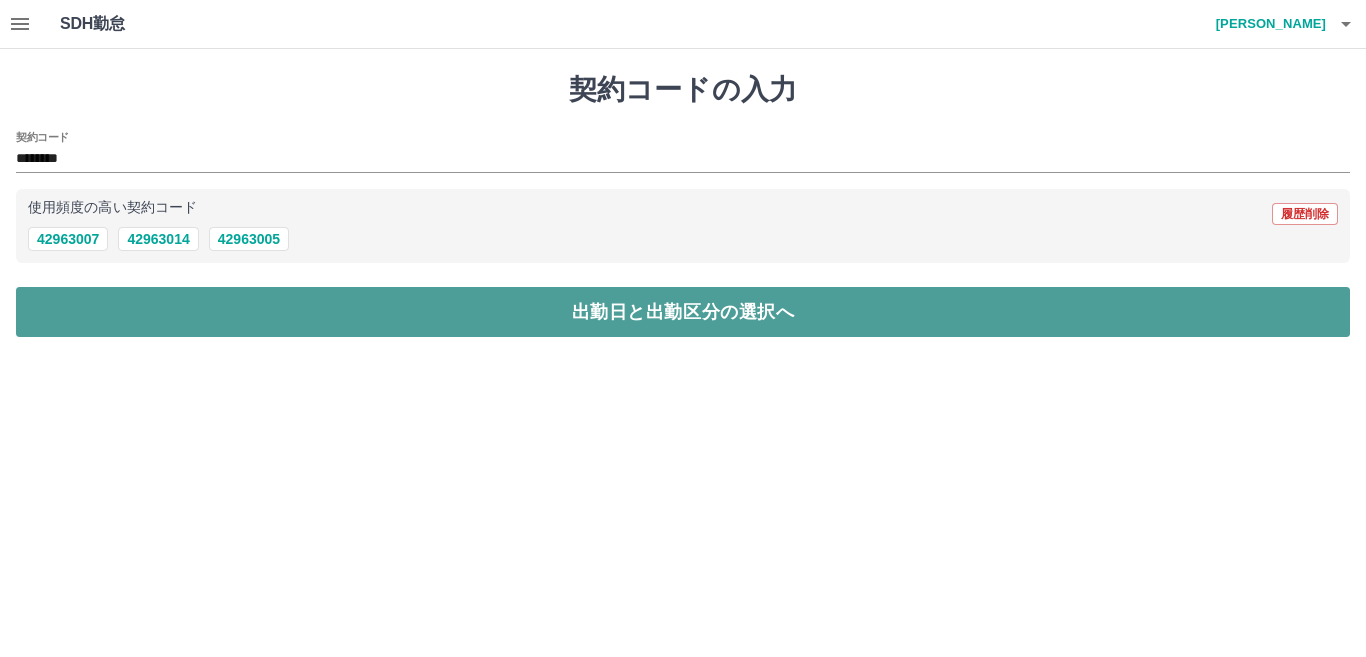click on "出勤日と出勤区分の選択へ" at bounding box center (683, 312) 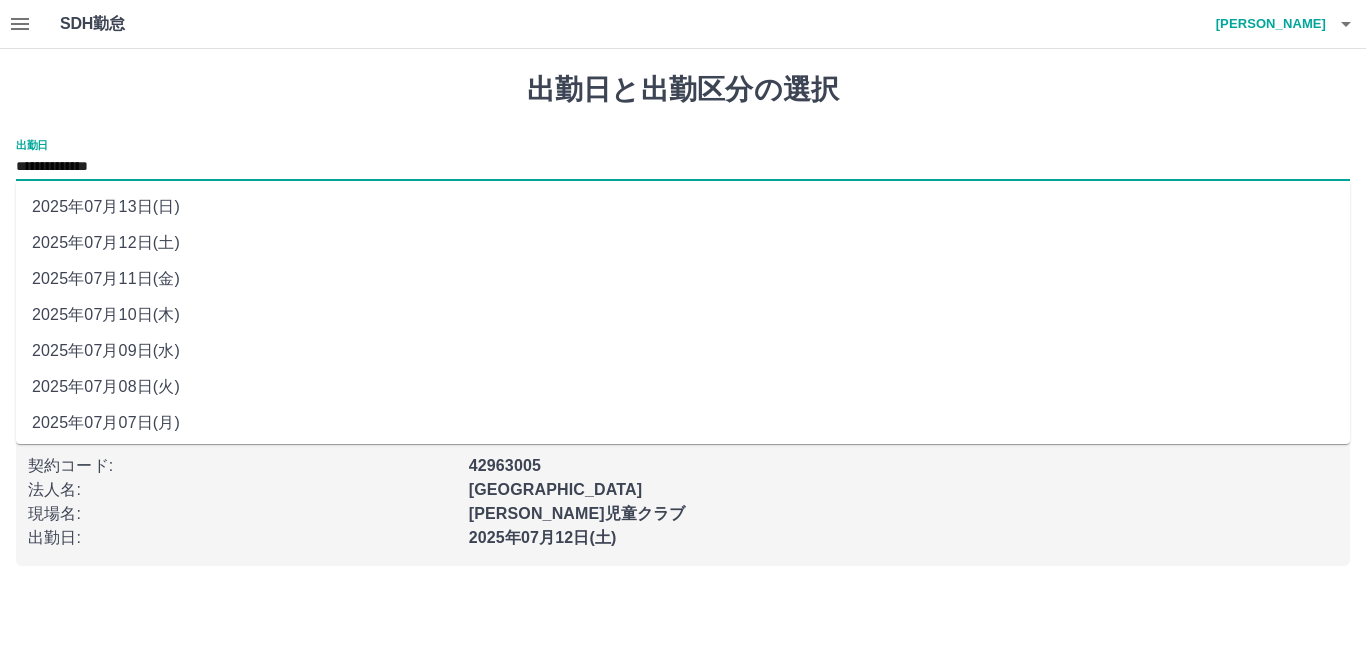 click on "**********" at bounding box center (683, 167) 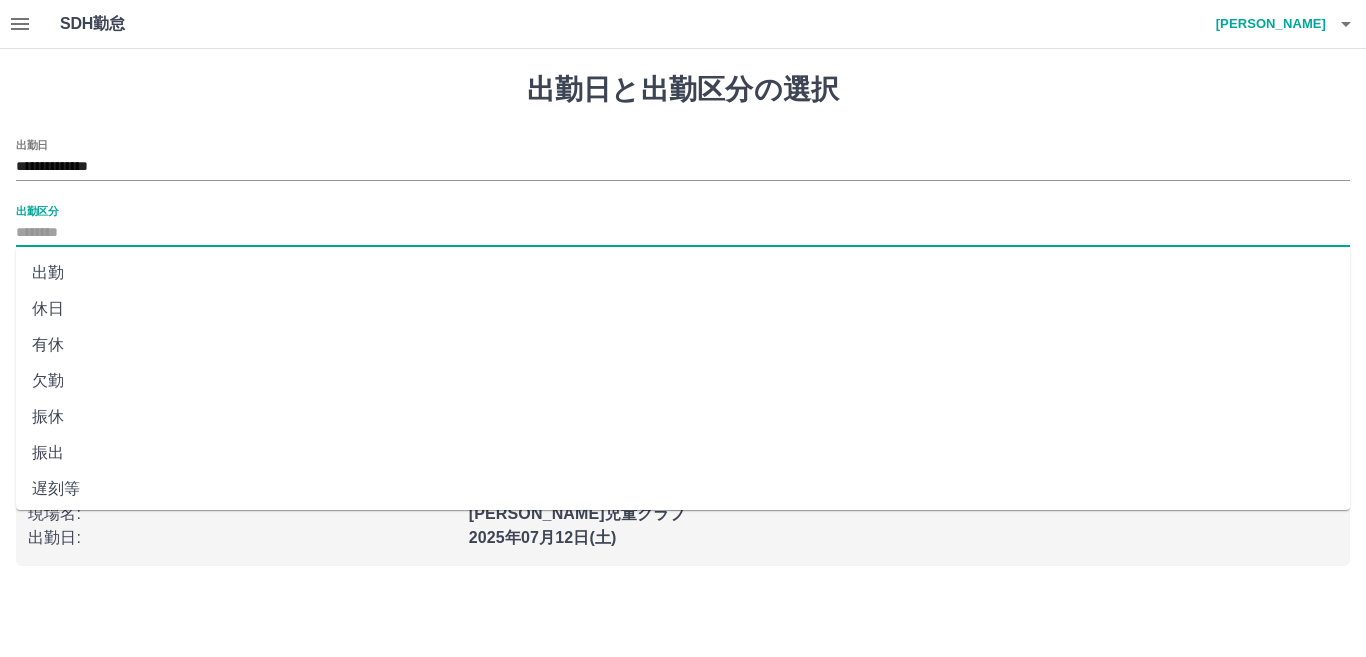 click on "出勤区分" at bounding box center [683, 233] 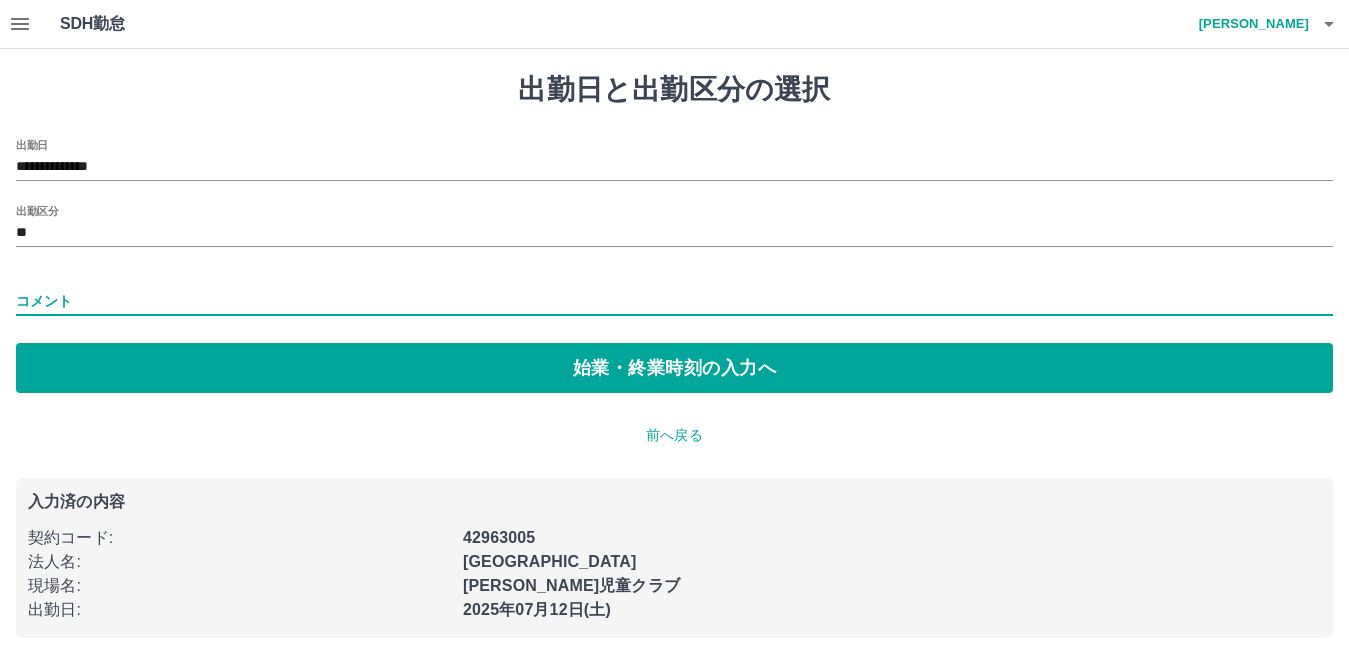 click on "コメント" at bounding box center [674, 301] 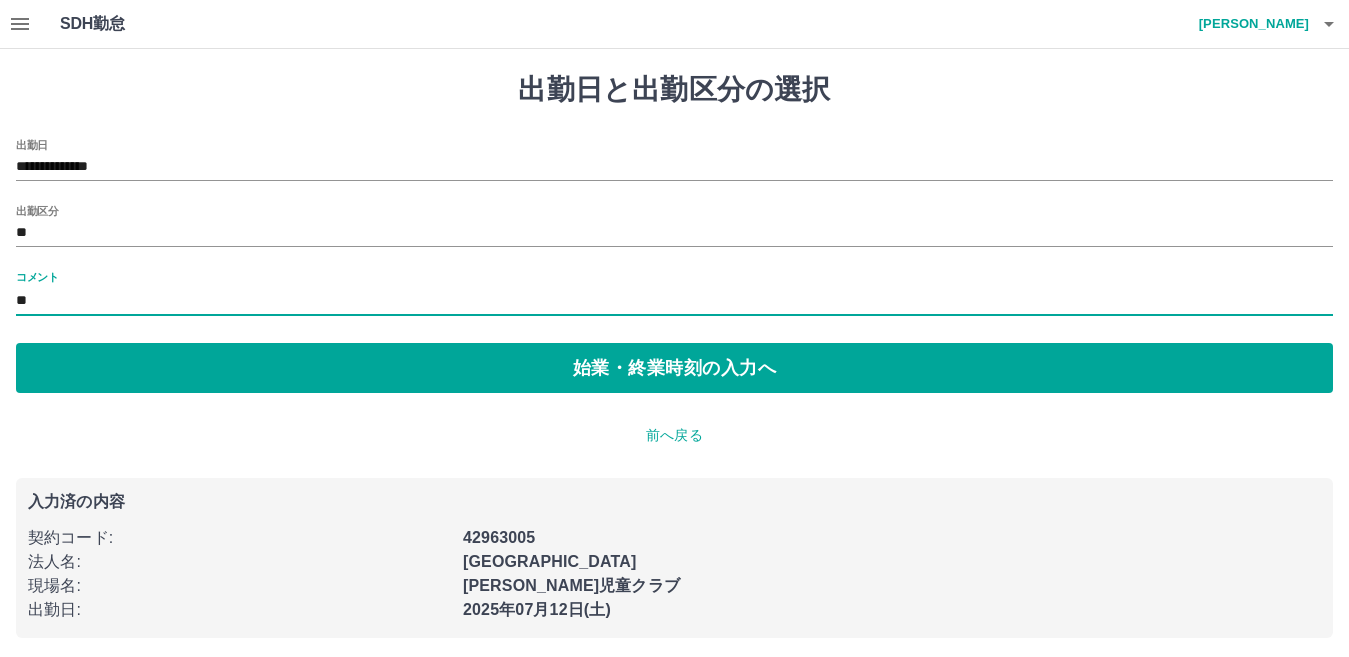type on "*" 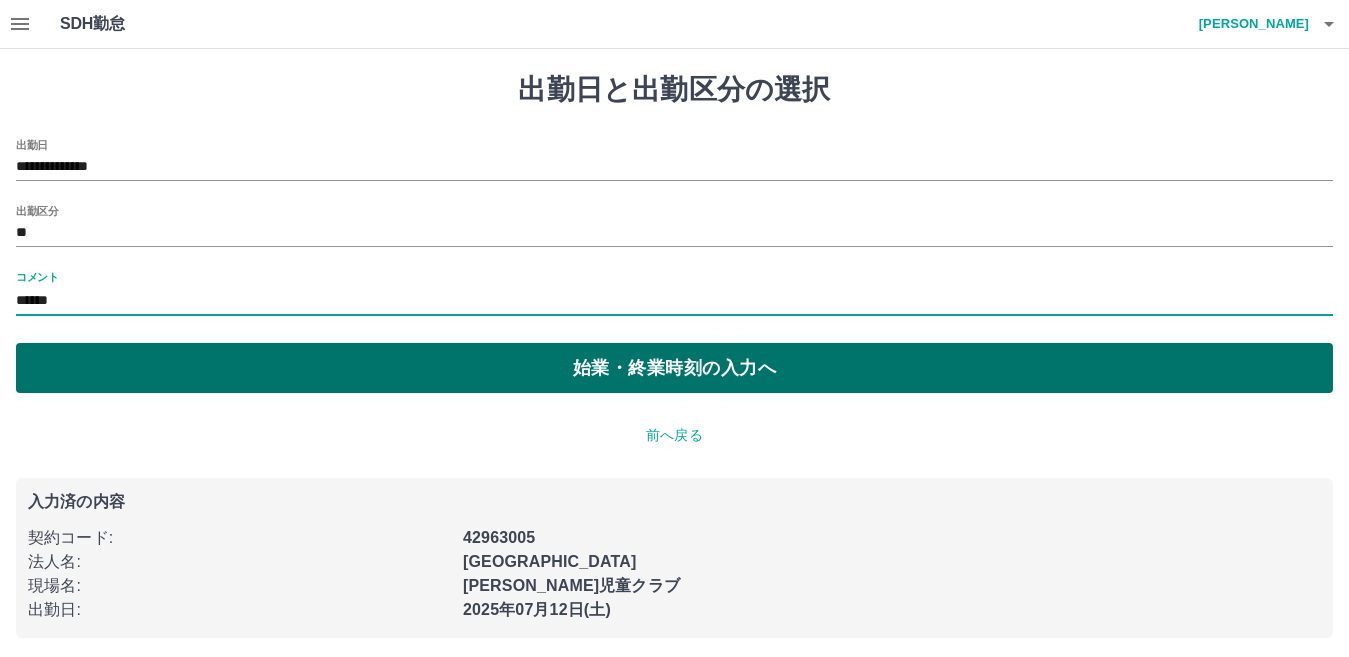 type on "******" 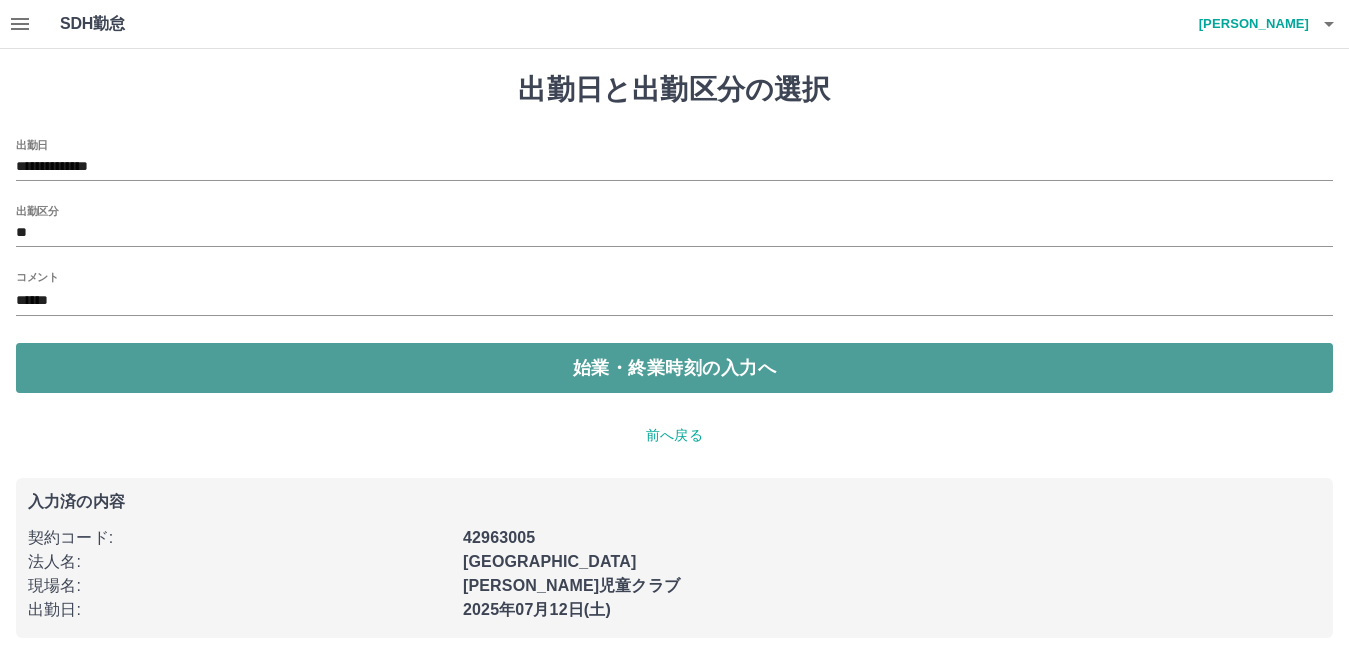 click on "始業・終業時刻の入力へ" at bounding box center (674, 368) 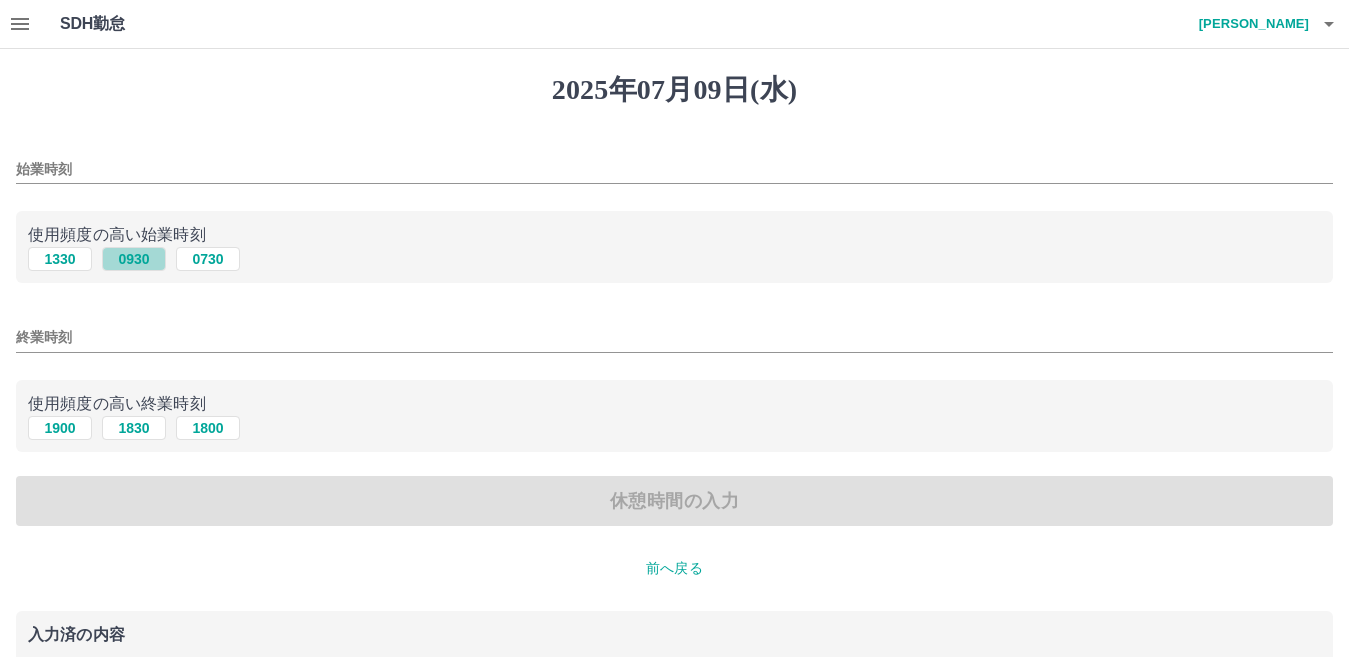 click on "0930" at bounding box center (134, 259) 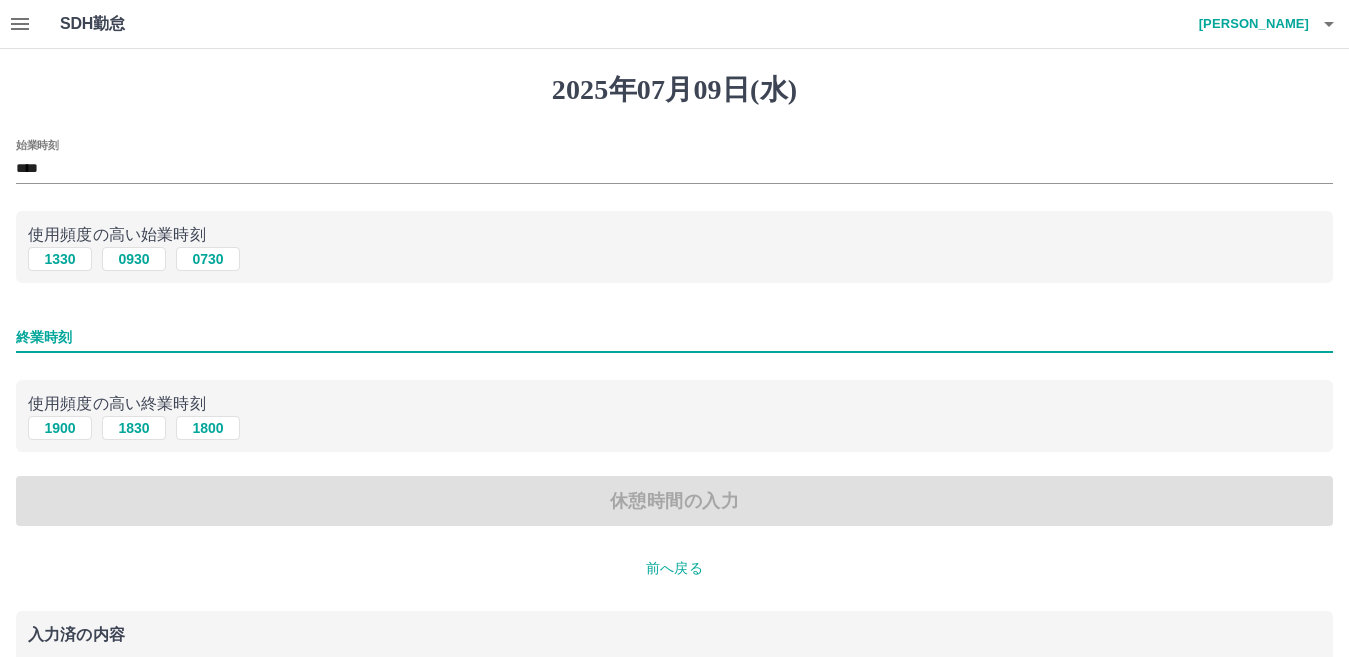 click on "終業時刻" at bounding box center (674, 337) 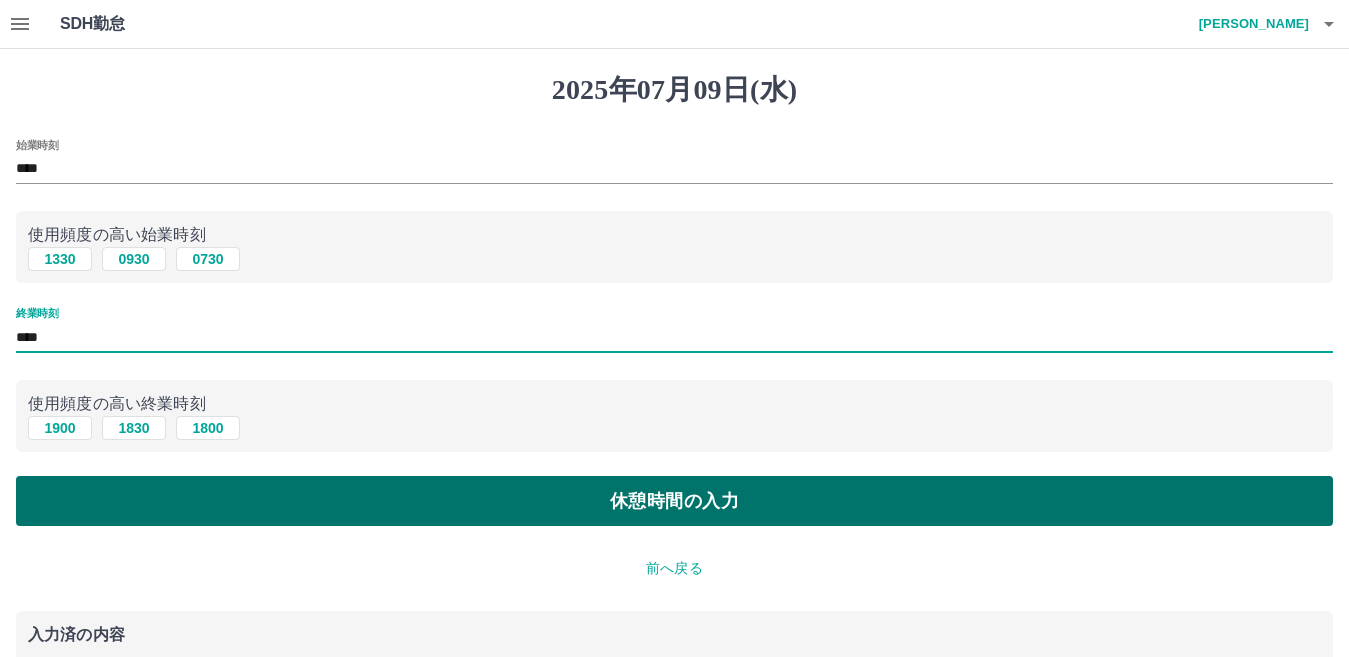 type on "****" 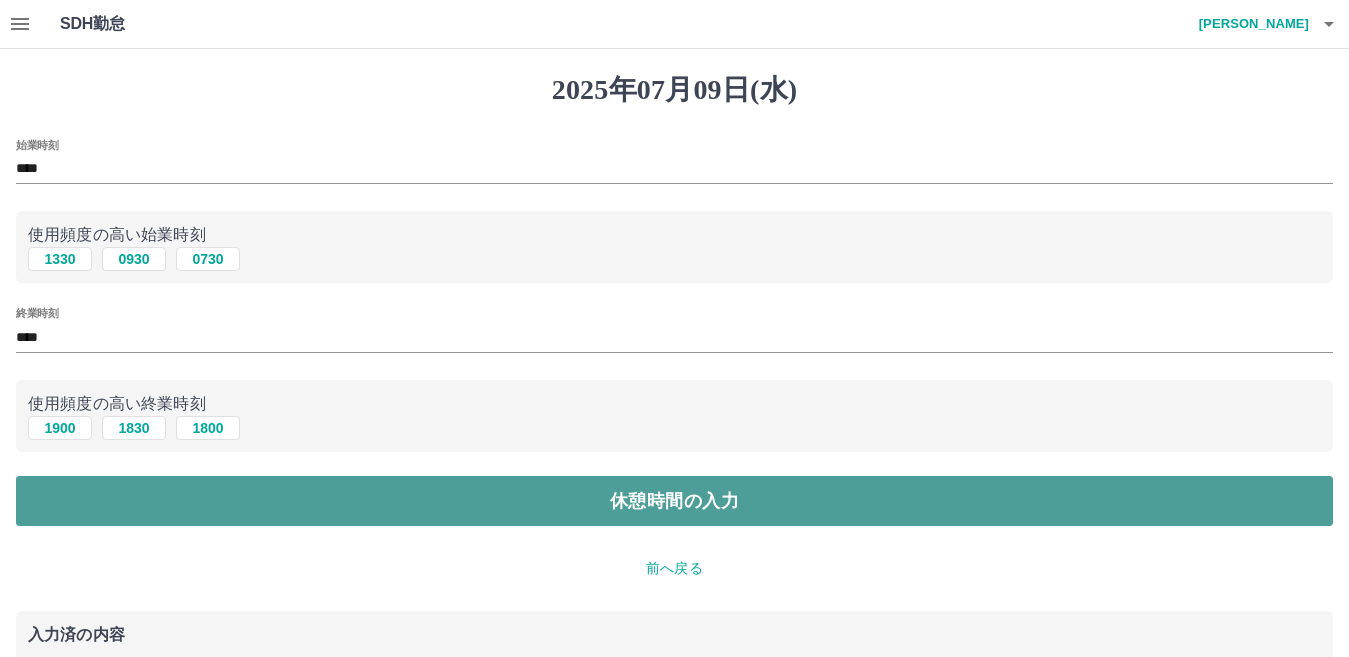 click on "休憩時間の入力" at bounding box center (674, 501) 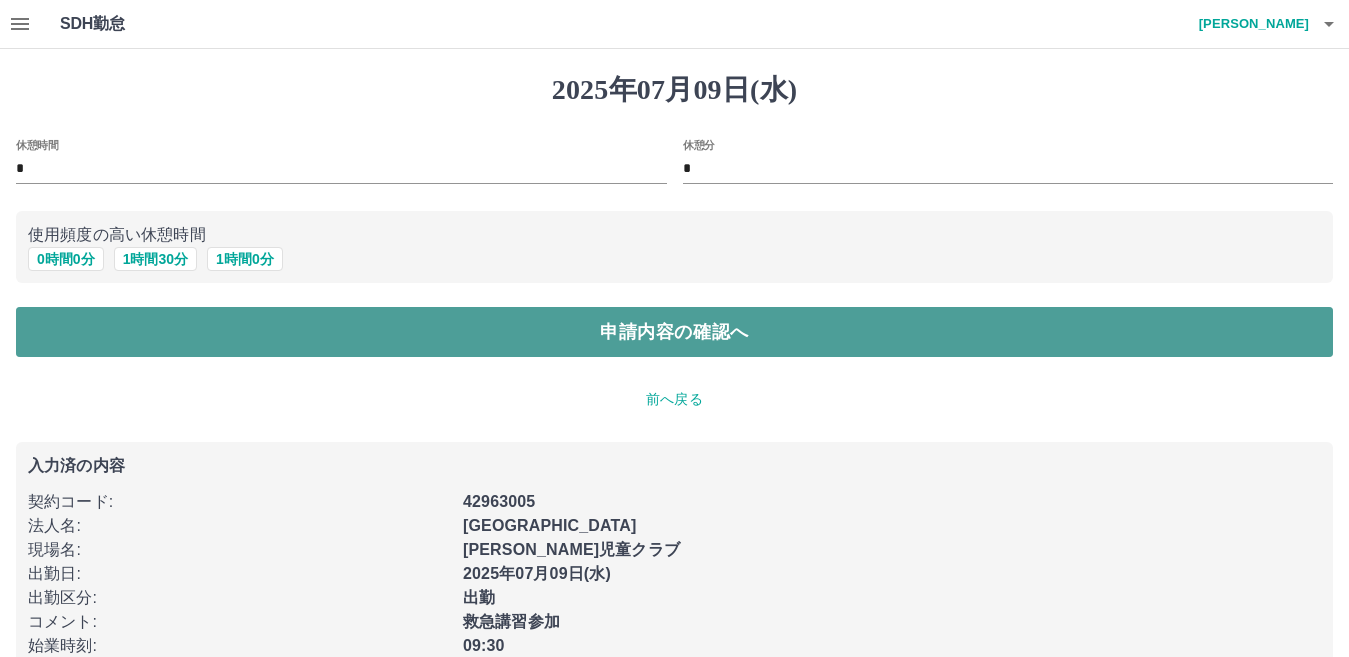 click on "申請内容の確認へ" at bounding box center (674, 332) 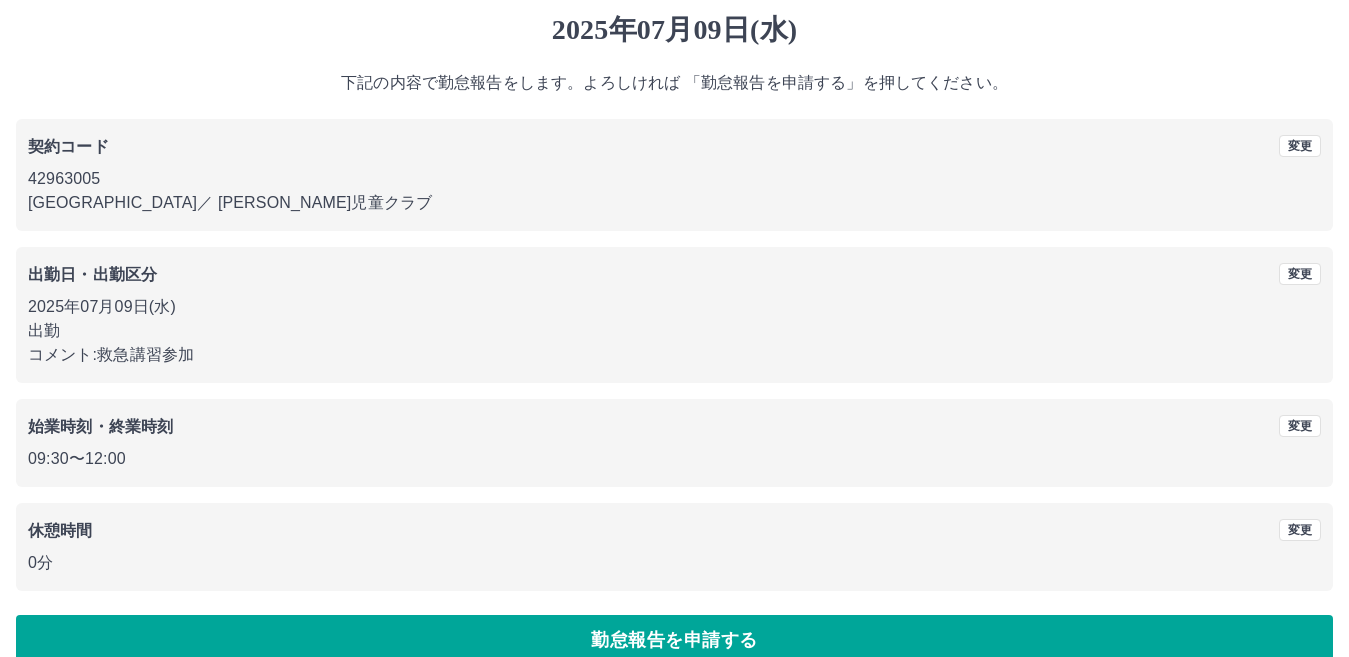 scroll, scrollTop: 92, scrollLeft: 0, axis: vertical 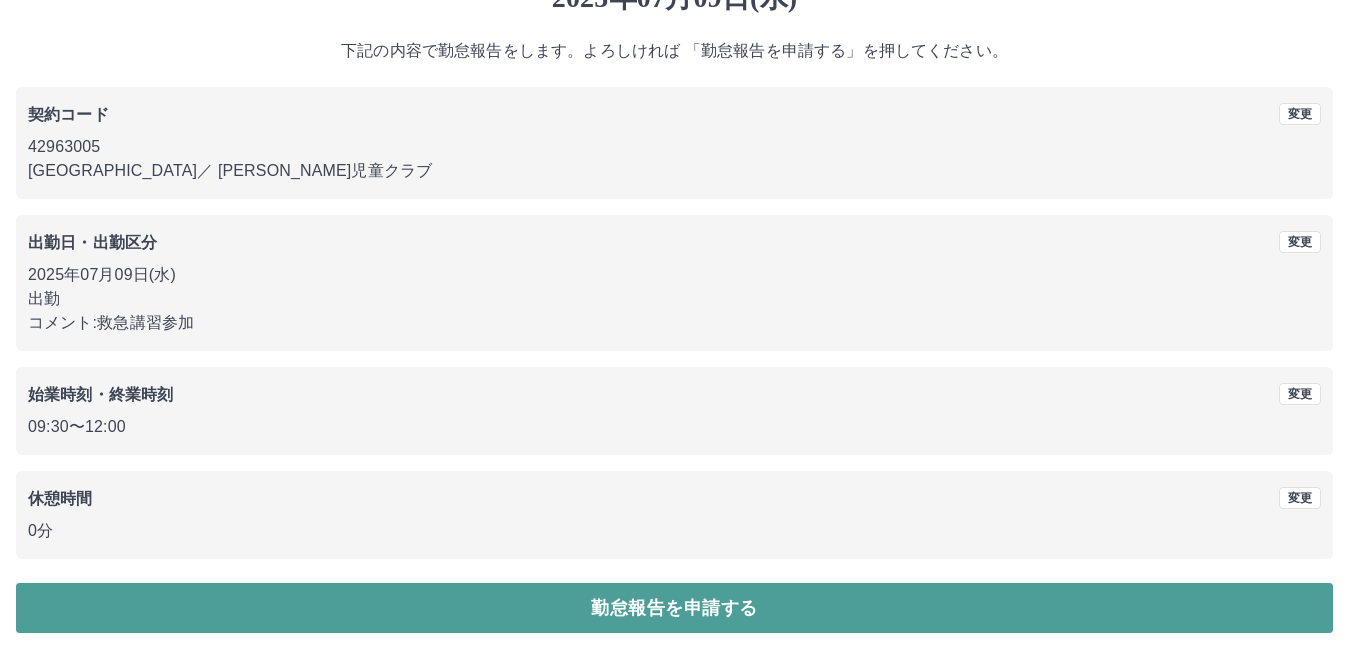 click on "勤怠報告を申請する" at bounding box center (674, 608) 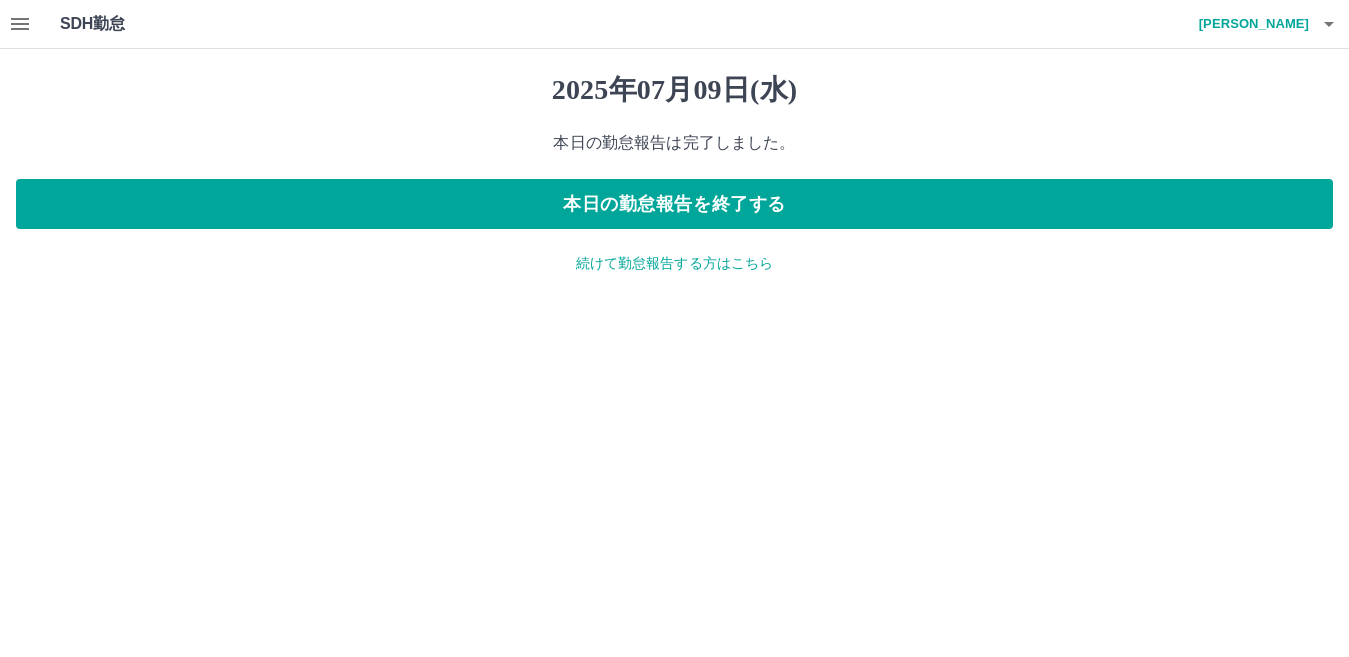 scroll, scrollTop: 0, scrollLeft: 0, axis: both 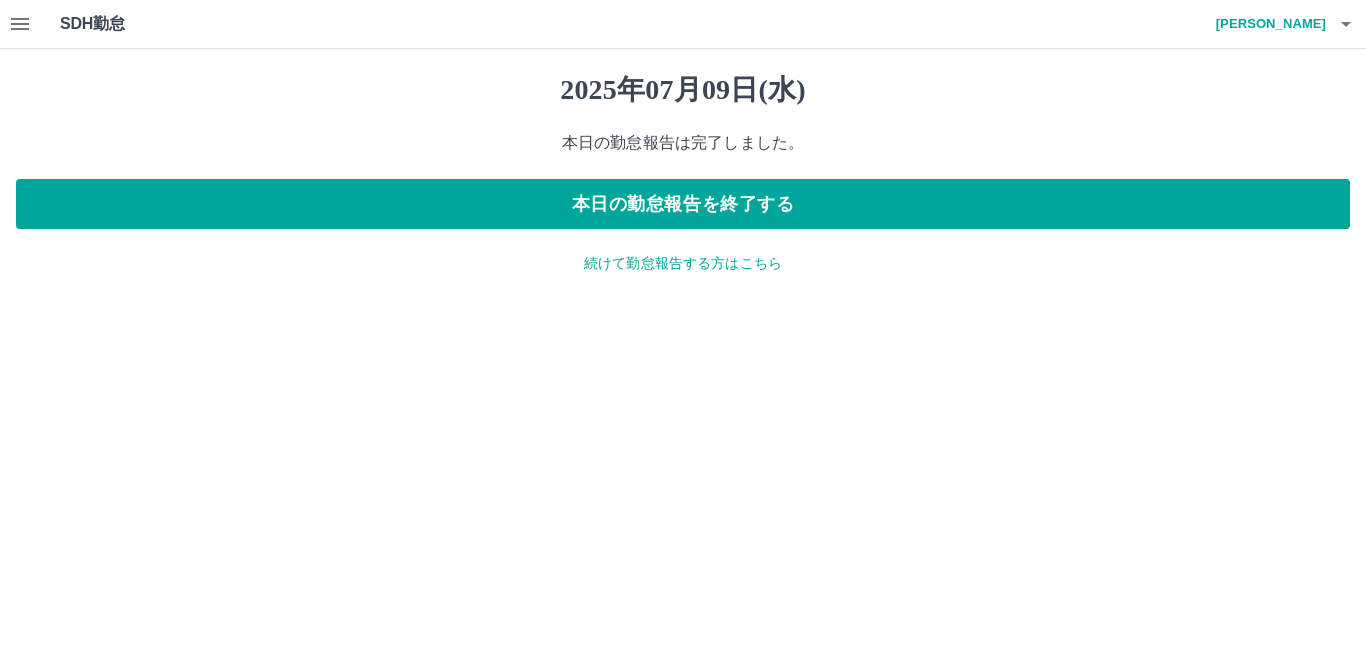 click on "続けて勤怠報告する方はこちら" at bounding box center (683, 263) 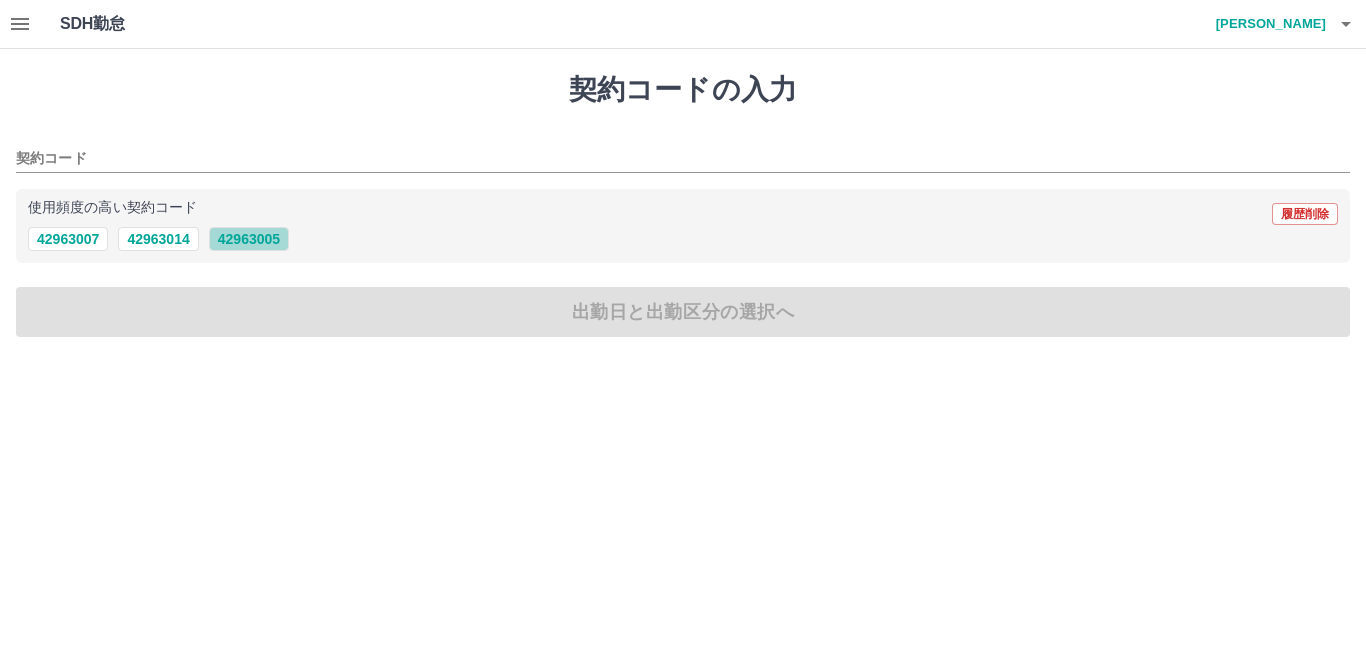 click on "42963005" at bounding box center [249, 239] 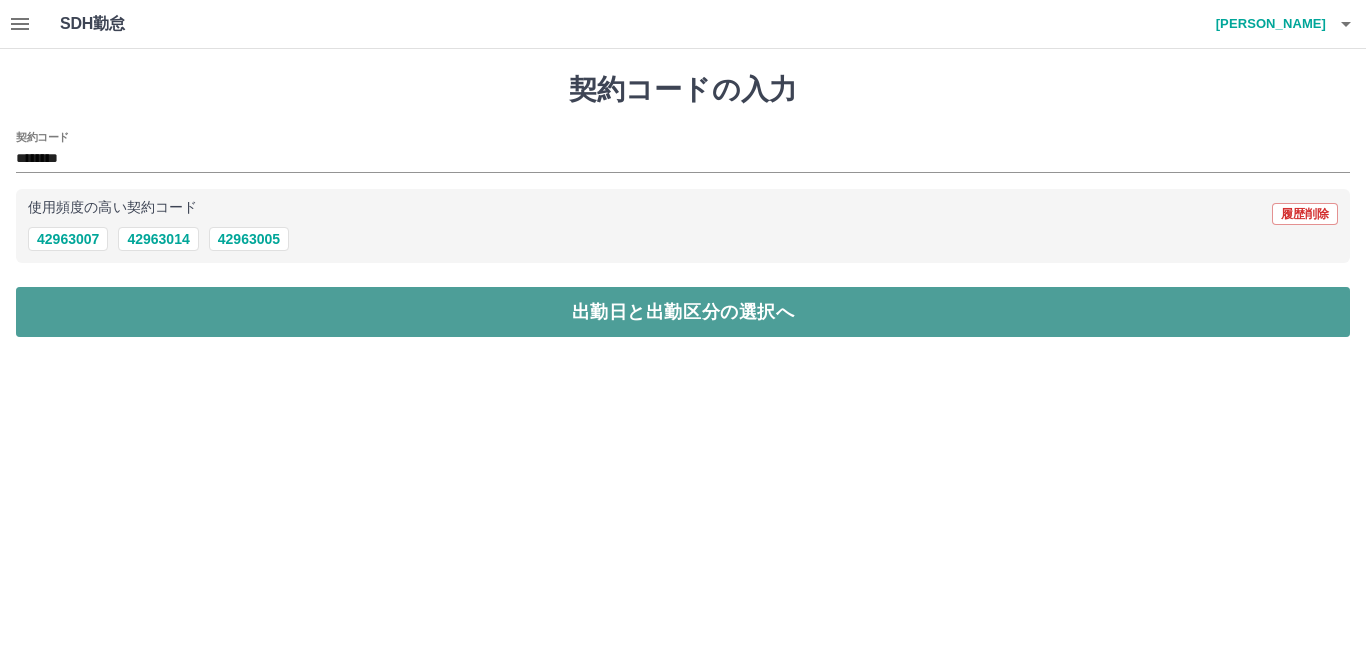 click on "出勤日と出勤区分の選択へ" at bounding box center (683, 312) 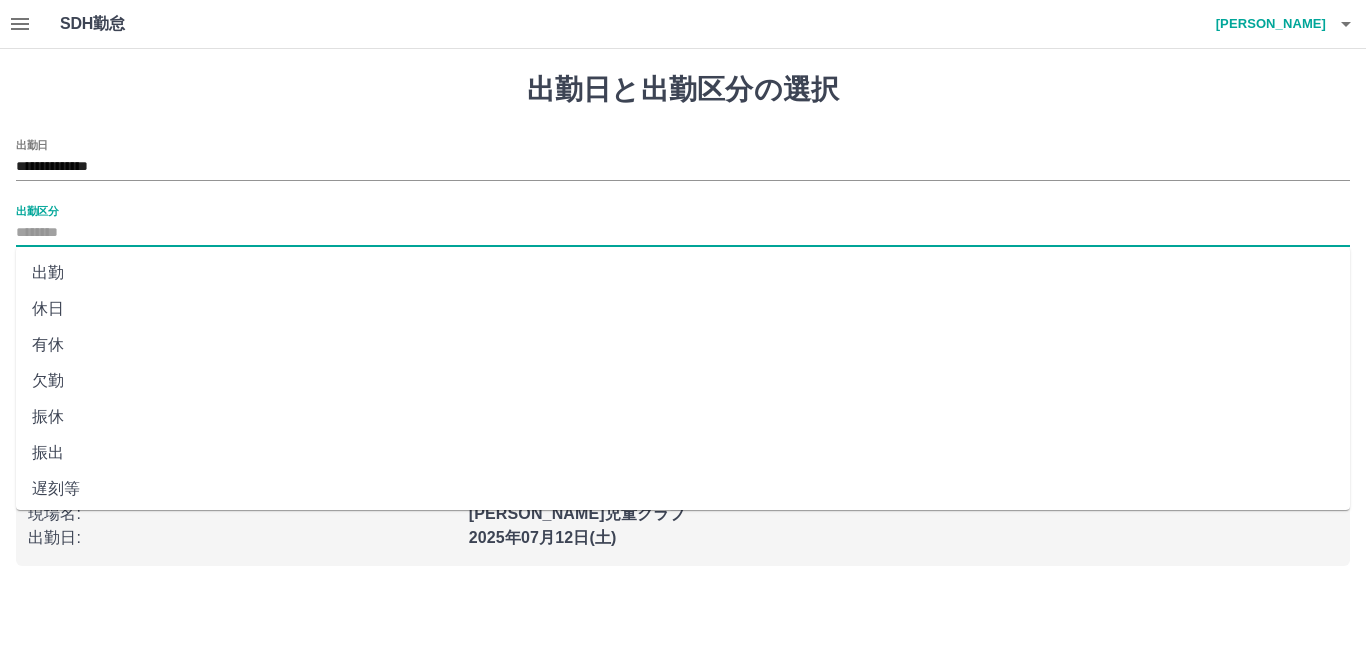 click on "出勤区分" at bounding box center (683, 233) 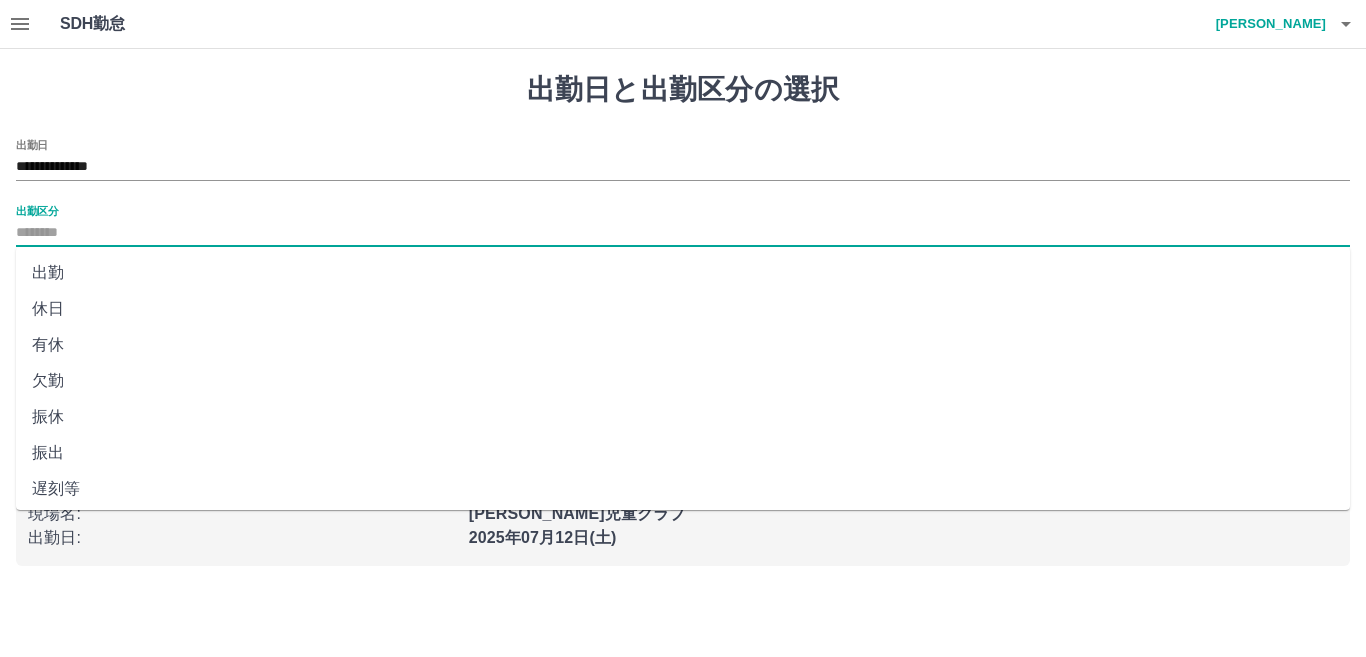 click on "出勤" at bounding box center (683, 273) 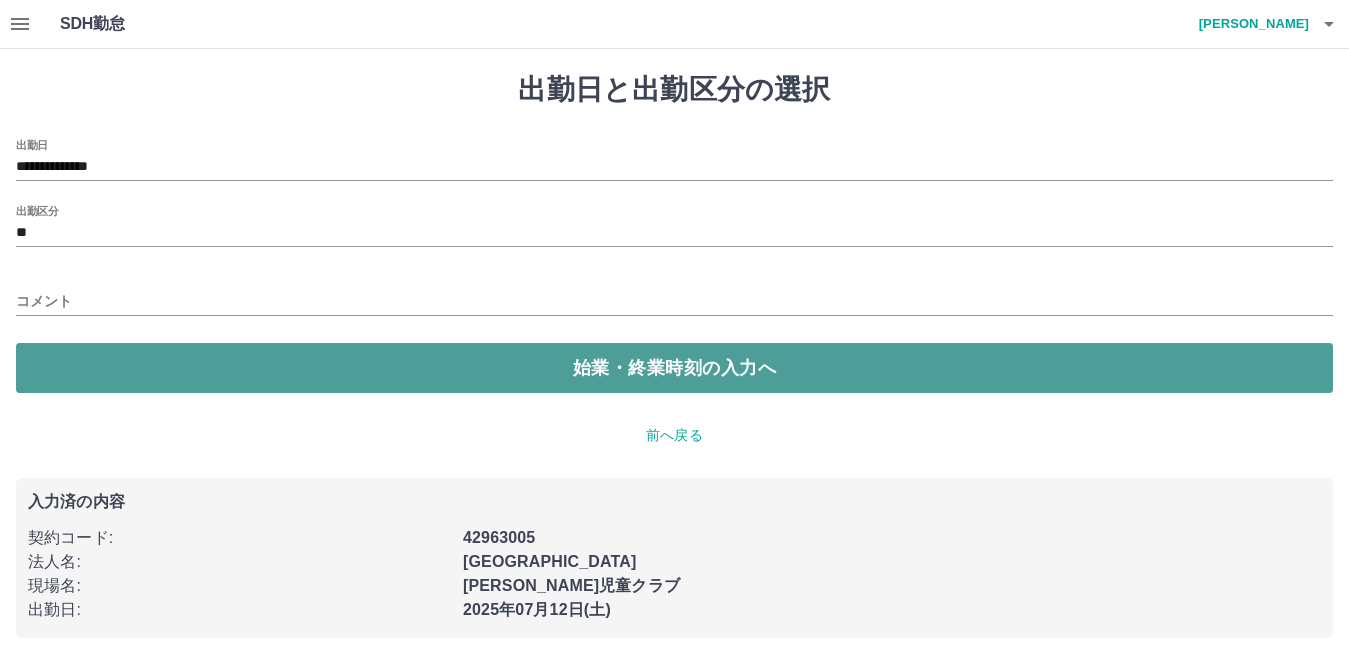 click on "始業・終業時刻の入力へ" at bounding box center [674, 368] 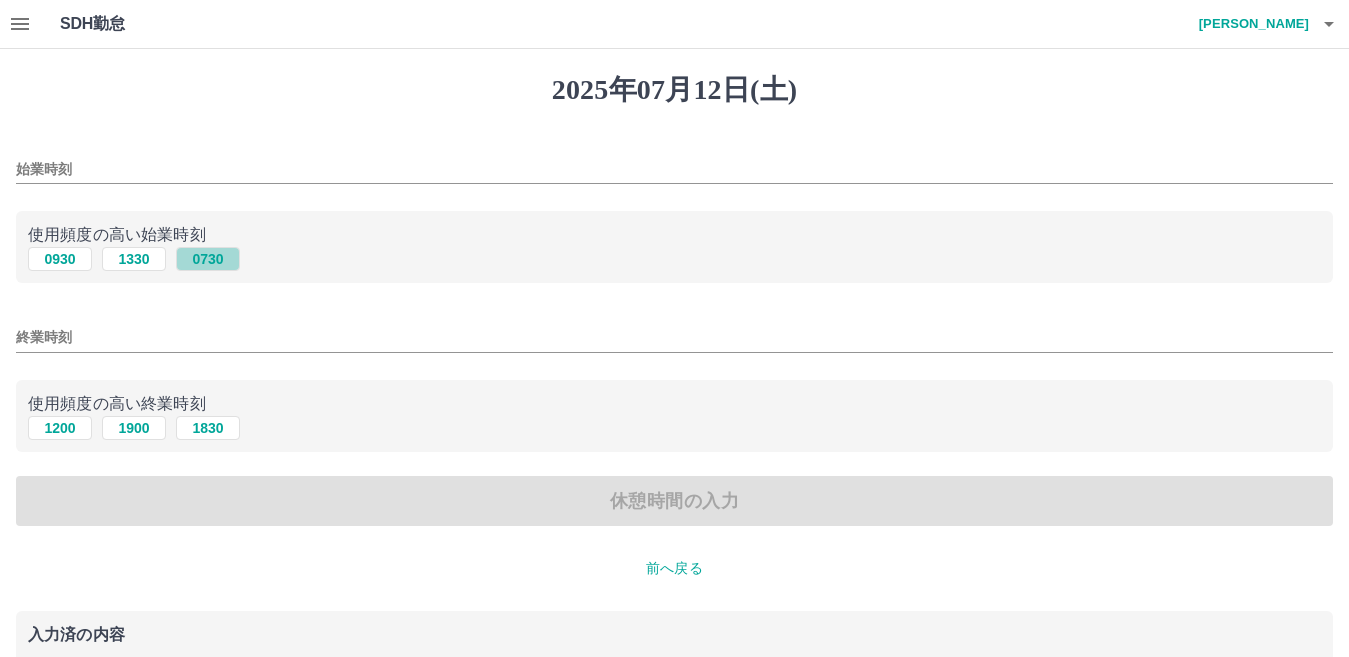 click on "0730" at bounding box center (208, 259) 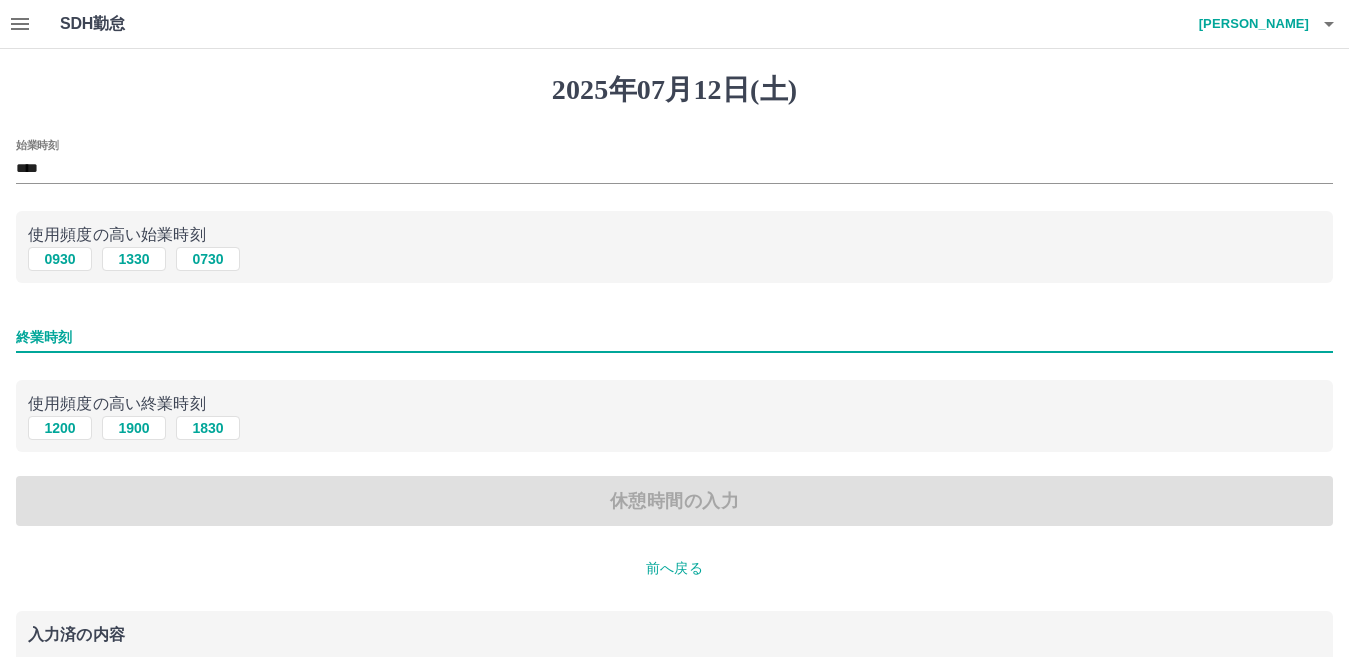 click on "終業時刻" at bounding box center [674, 337] 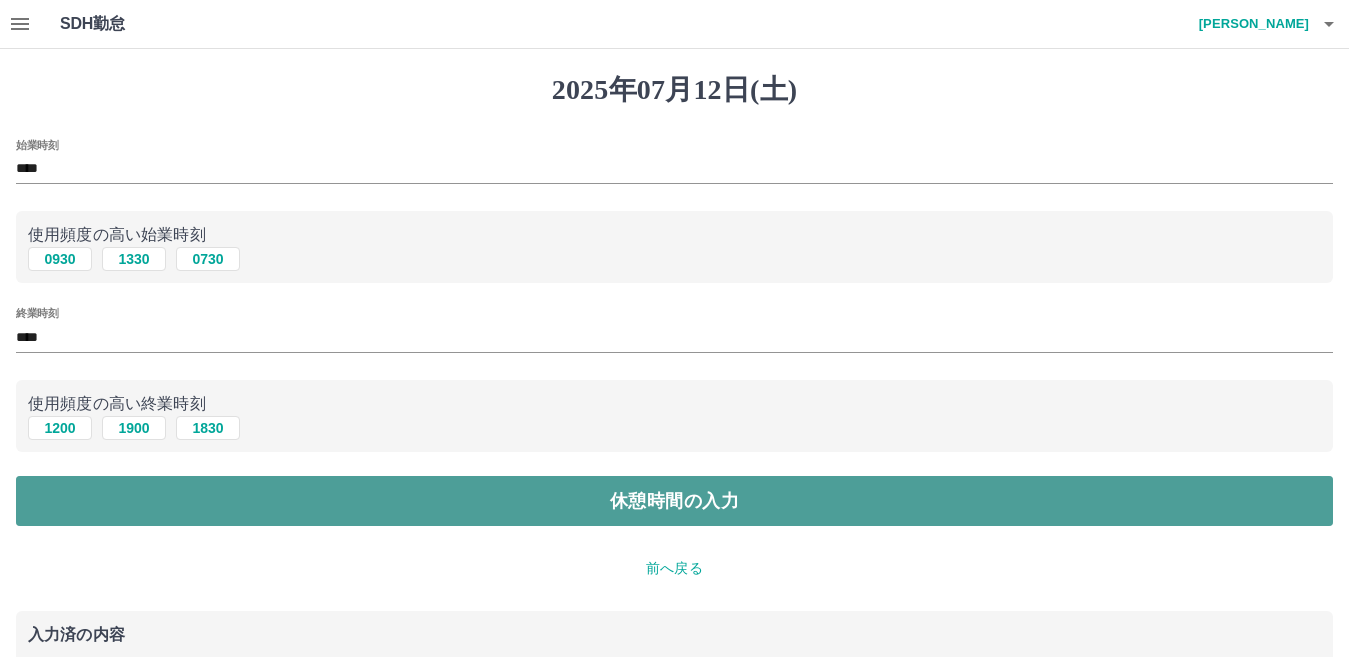 click on "休憩時間の入力" at bounding box center (674, 501) 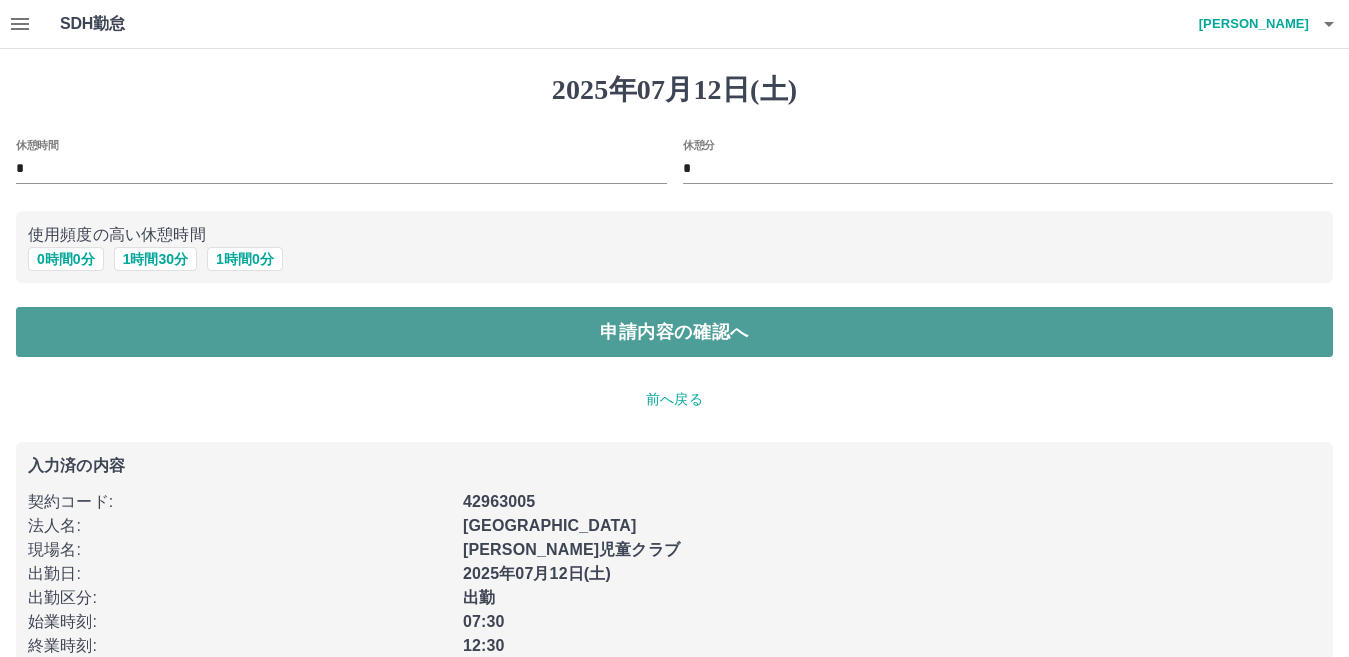 click on "申請内容の確認へ" at bounding box center [674, 332] 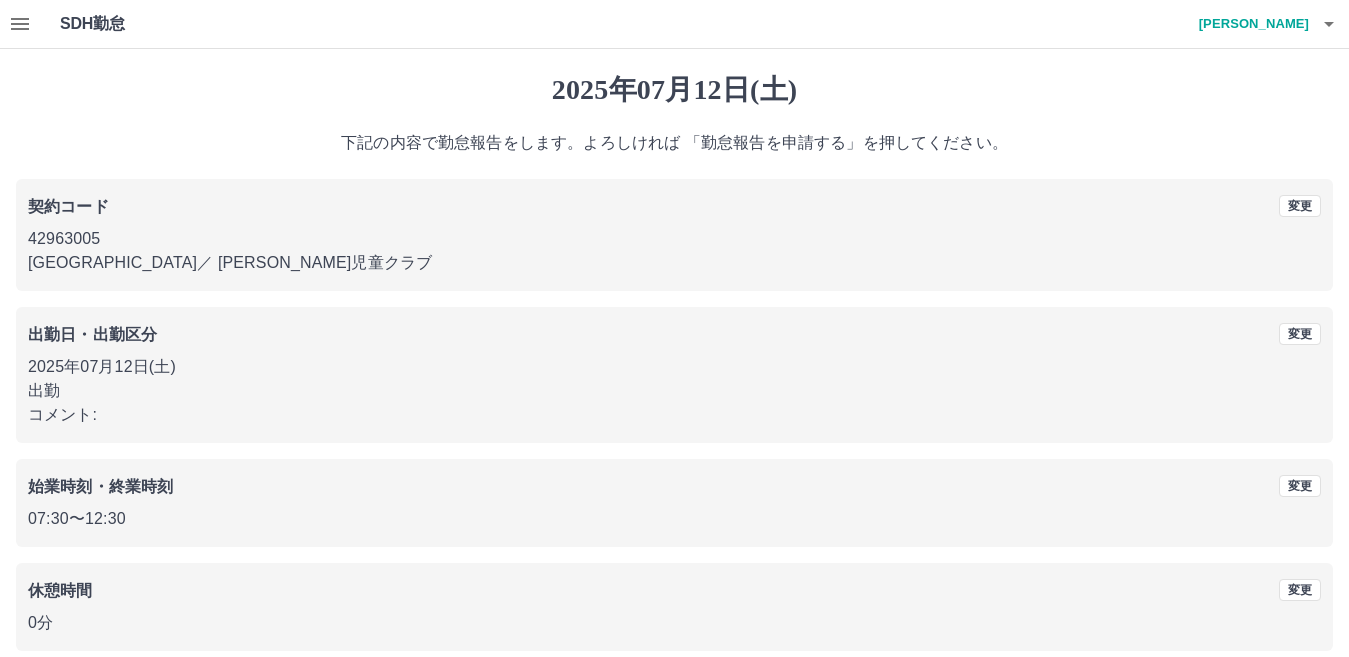 scroll, scrollTop: 92, scrollLeft: 0, axis: vertical 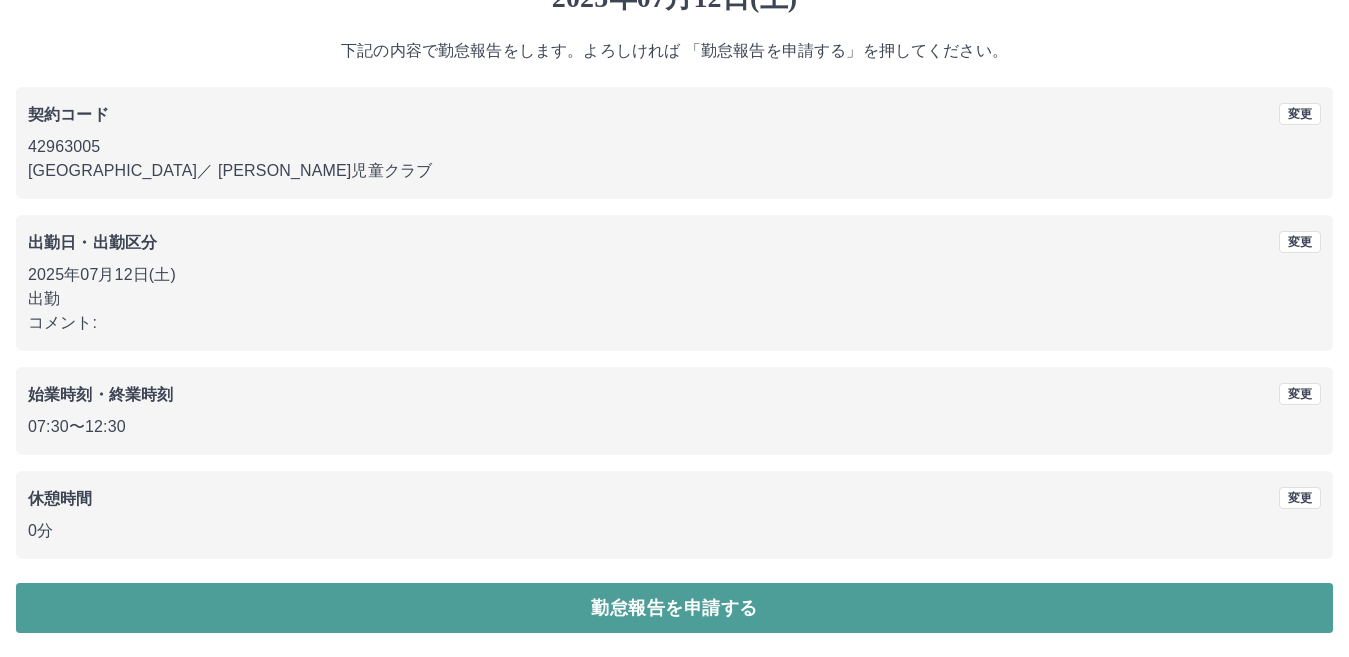 click on "勤怠報告を申請する" at bounding box center [674, 608] 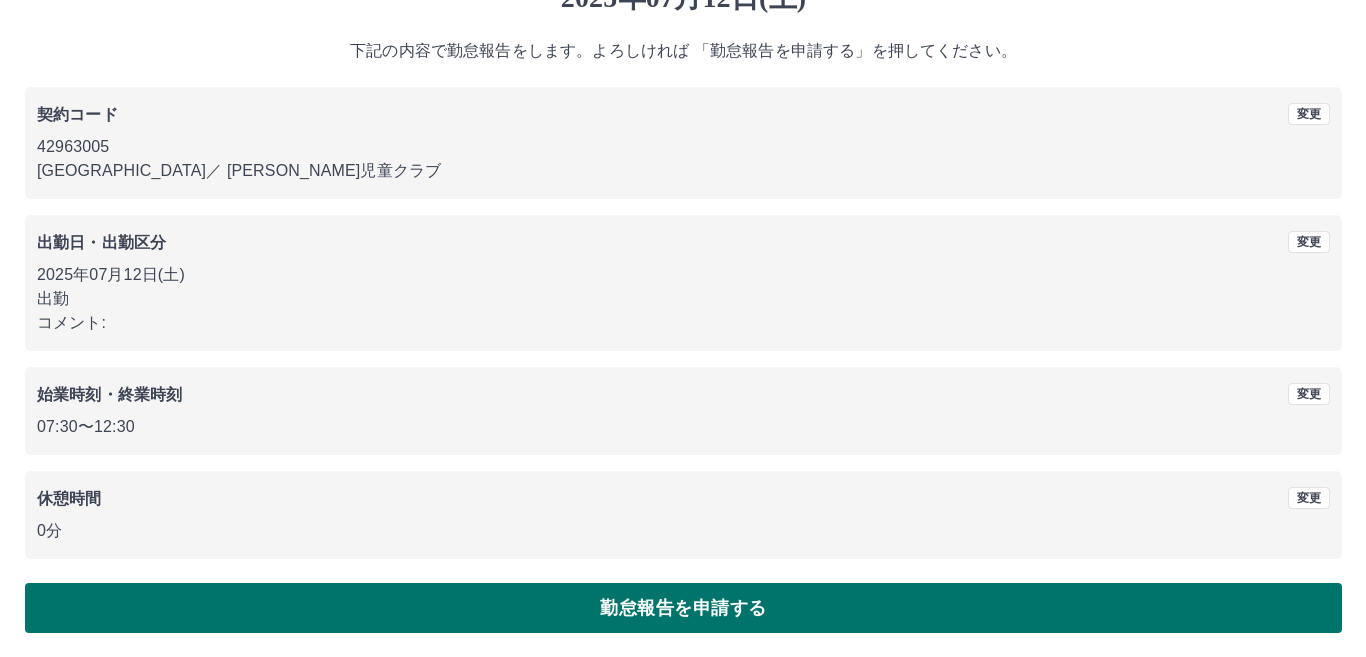 scroll, scrollTop: 0, scrollLeft: 0, axis: both 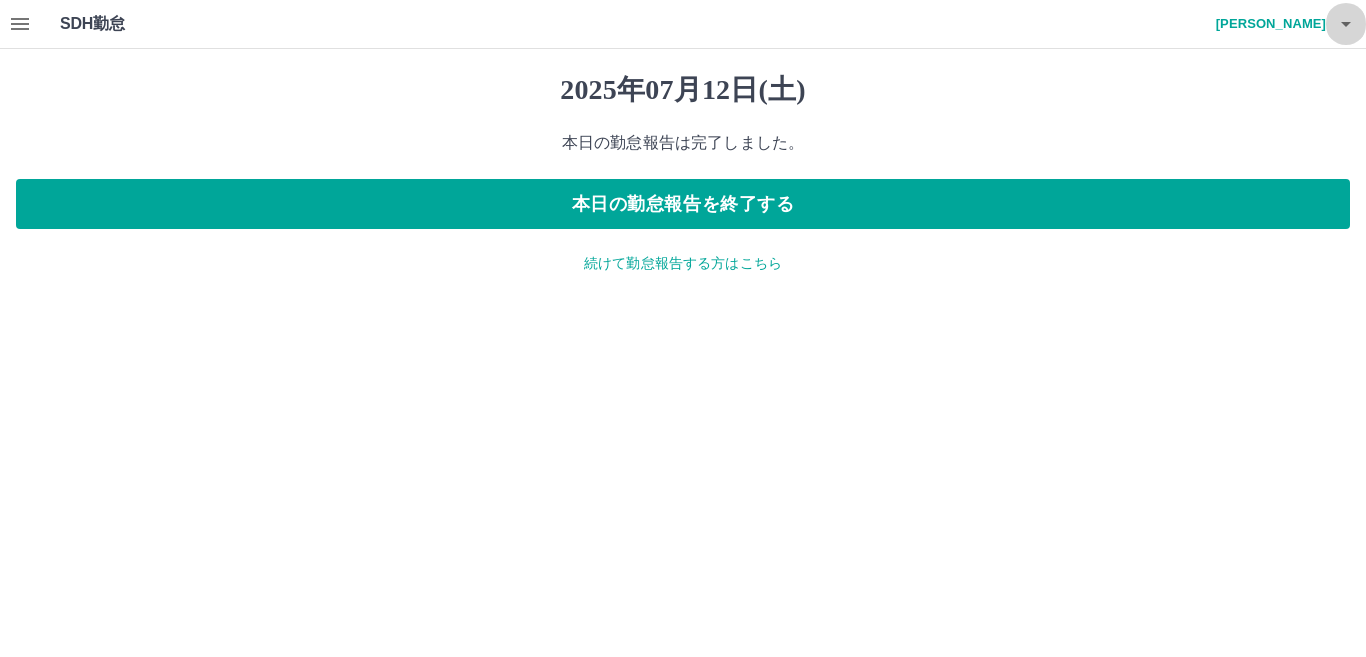 click 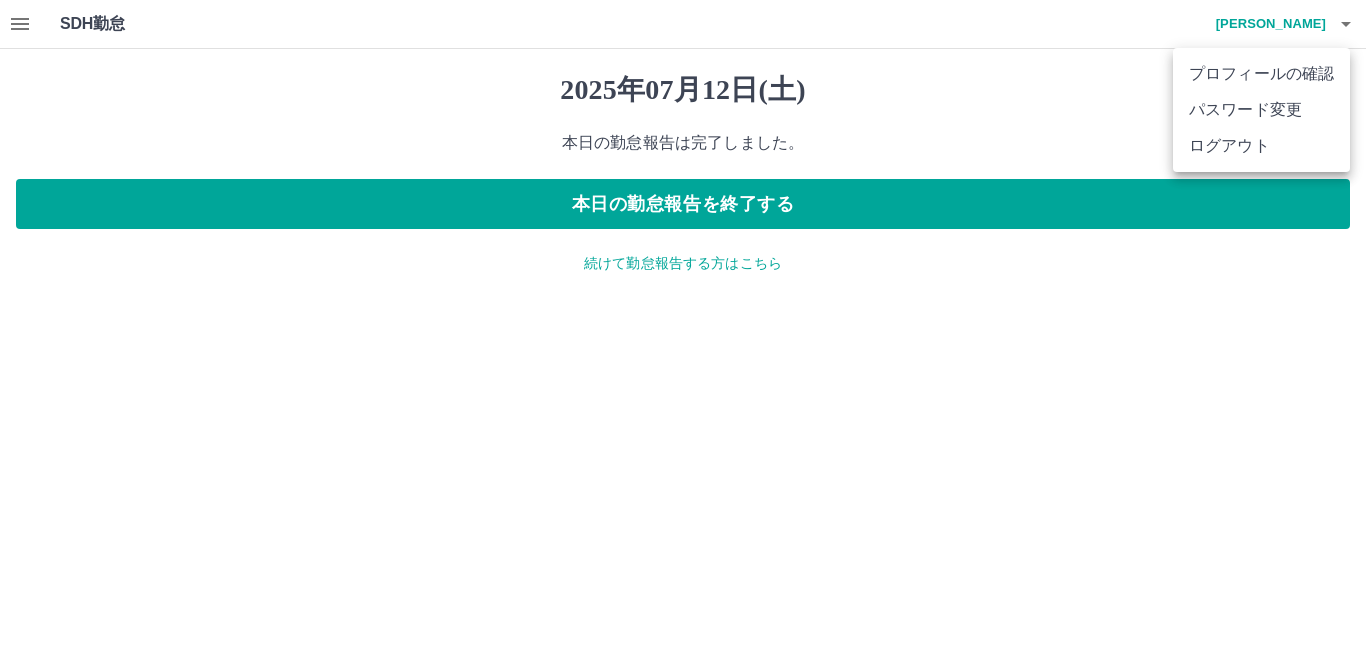 click on "ログアウト" at bounding box center (1261, 146) 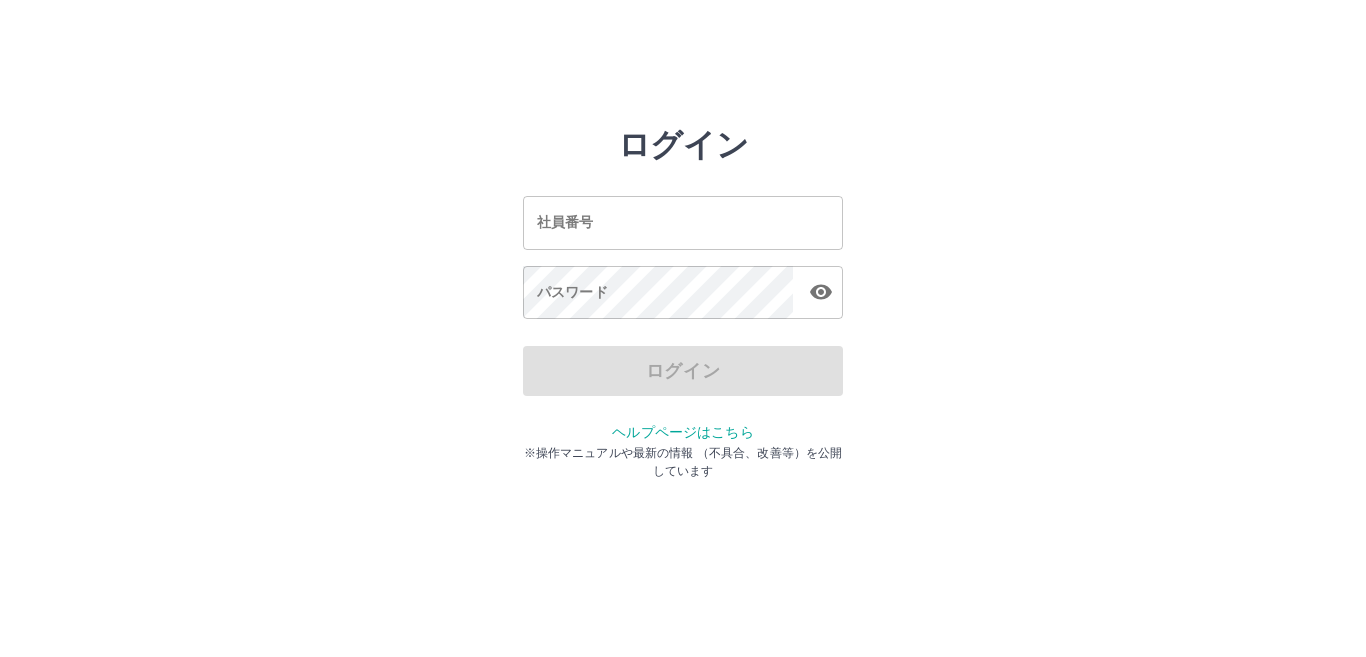 scroll, scrollTop: 0, scrollLeft: 0, axis: both 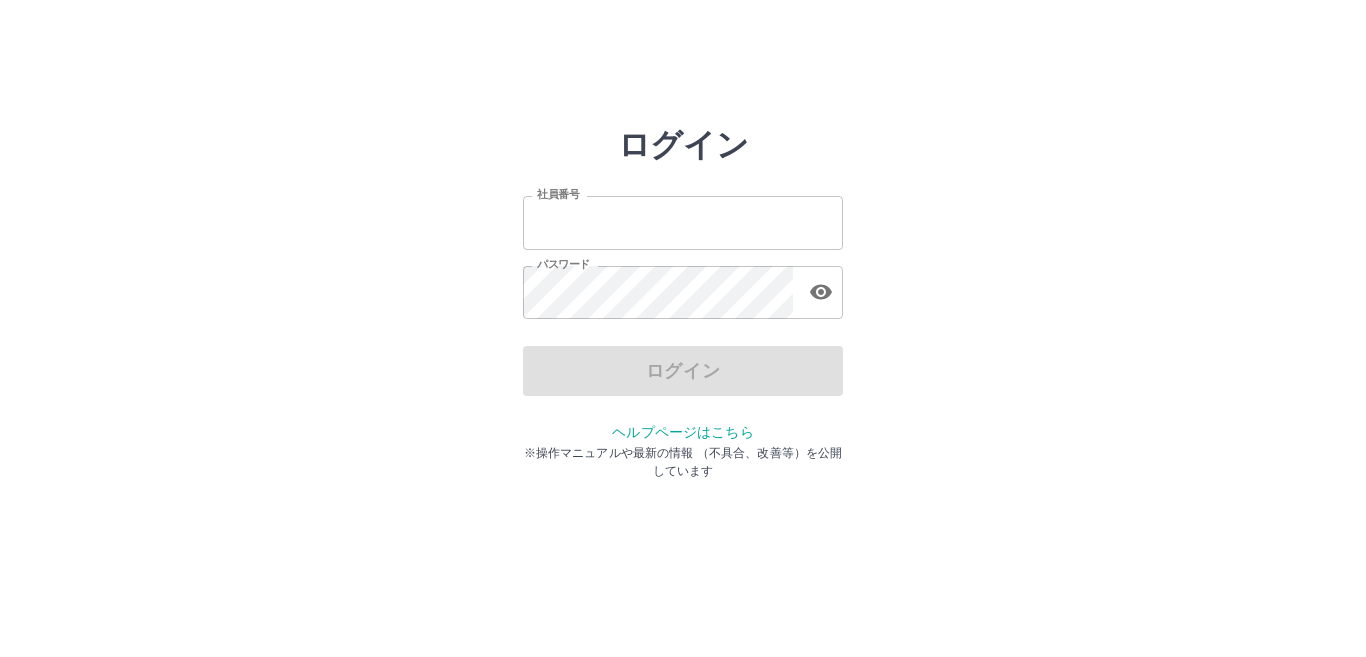 type on "*******" 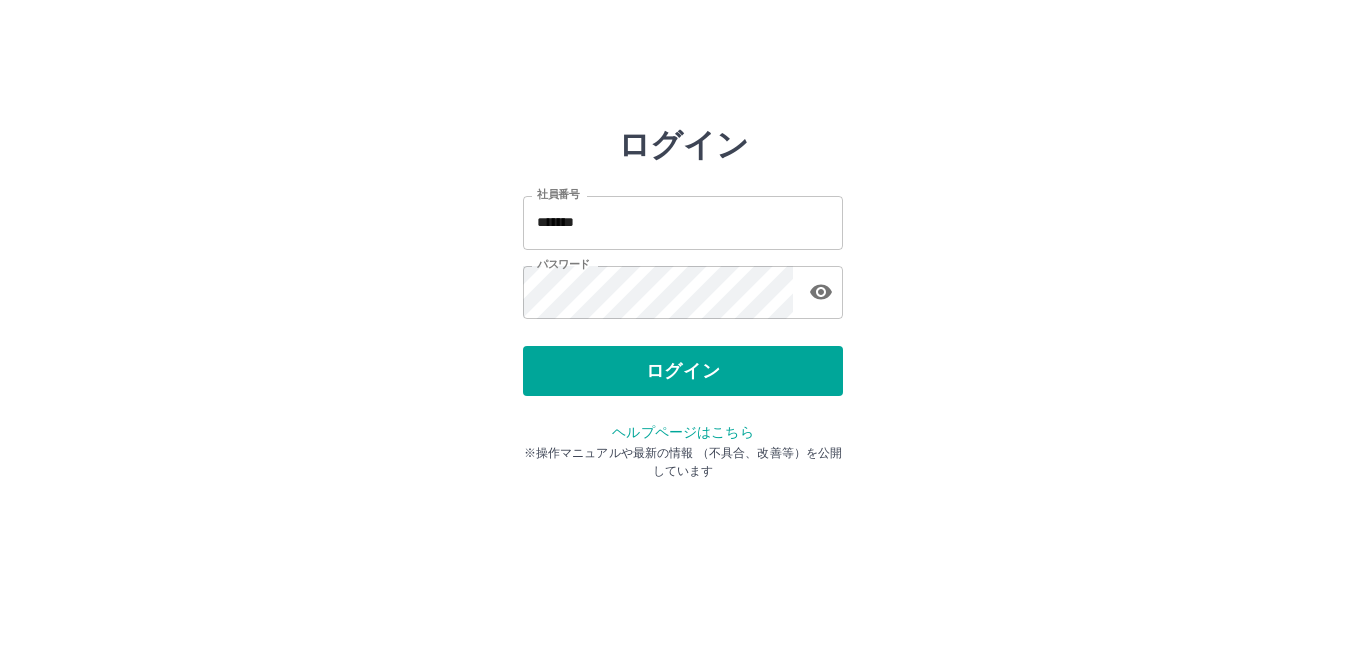 click on "ログイン 社員番号 ******* 社員番号 パスワード パスワード ログイン ヘルプページはこちら ※操作マニュアルや最新の情報 （不具合、改善等）を公開しています" at bounding box center [683, 286] 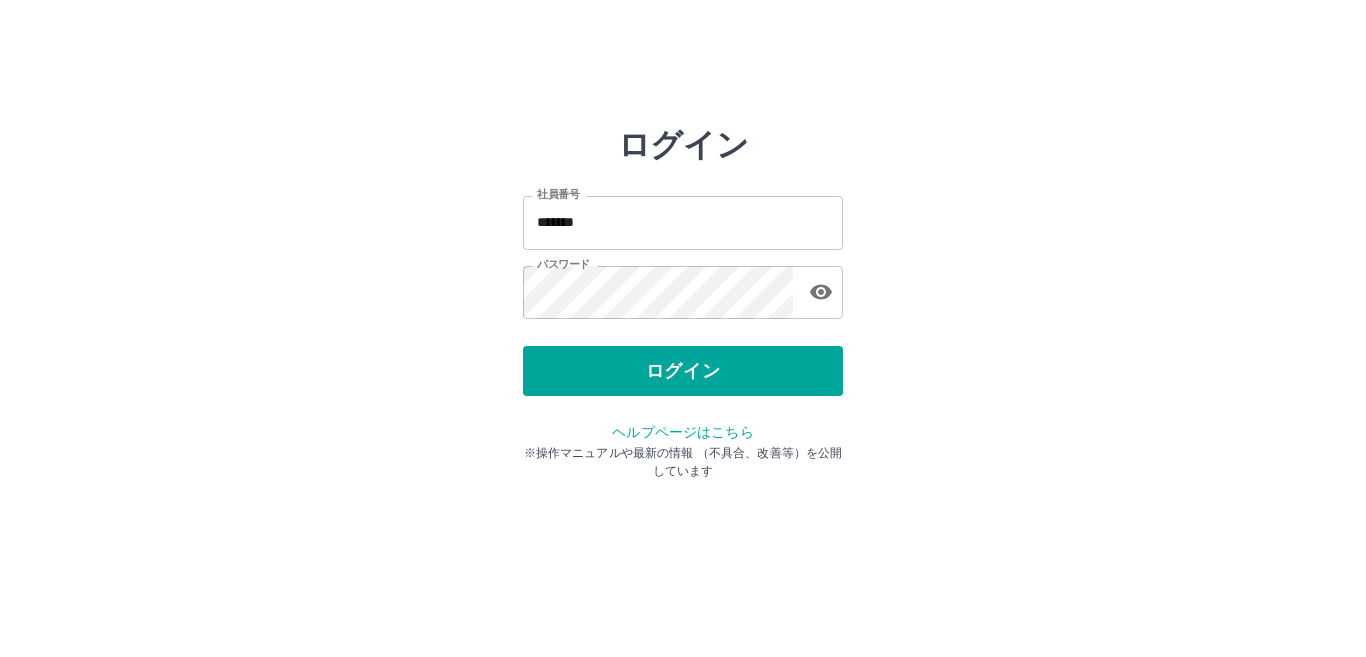 click on "ログイン 社員番号 ******* 社員番号 パスワード パスワード ログイン ヘルプページはこちら ※操作マニュアルや最新の情報 （不具合、改善等）を公開しています" at bounding box center [683, 223] 